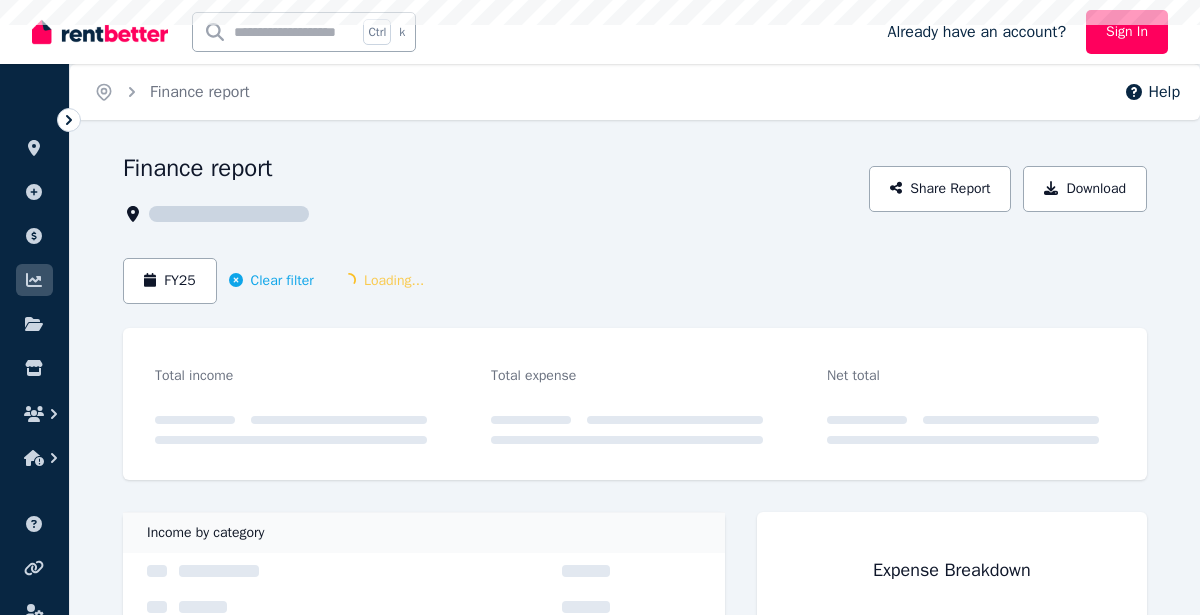 scroll, scrollTop: 0, scrollLeft: 0, axis: both 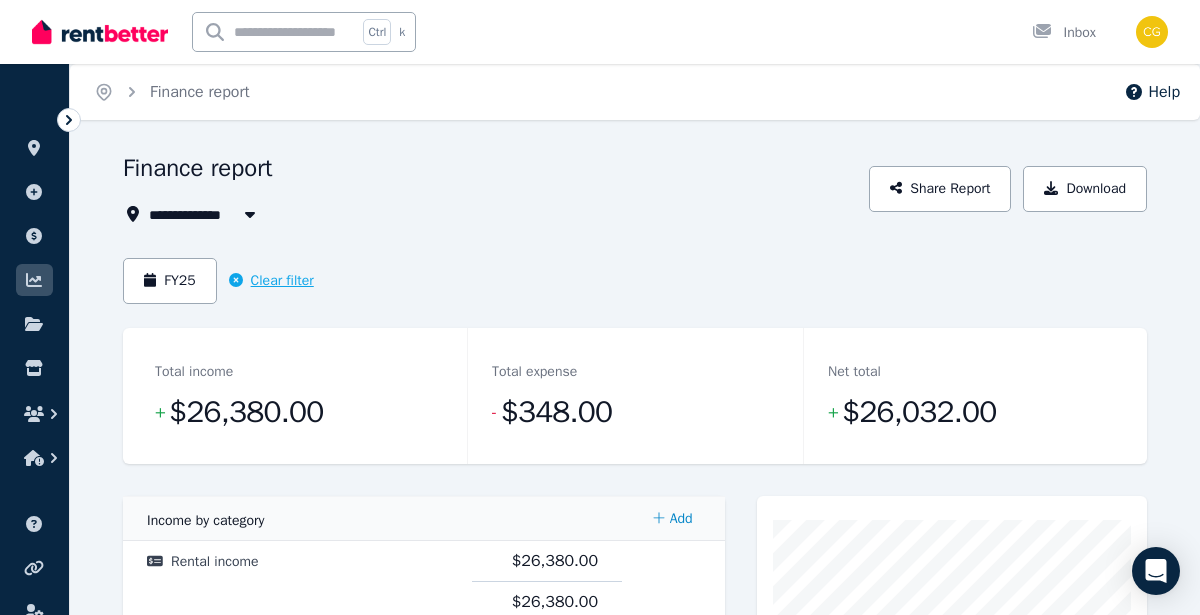 click on "Clear filter" at bounding box center (271, 281) 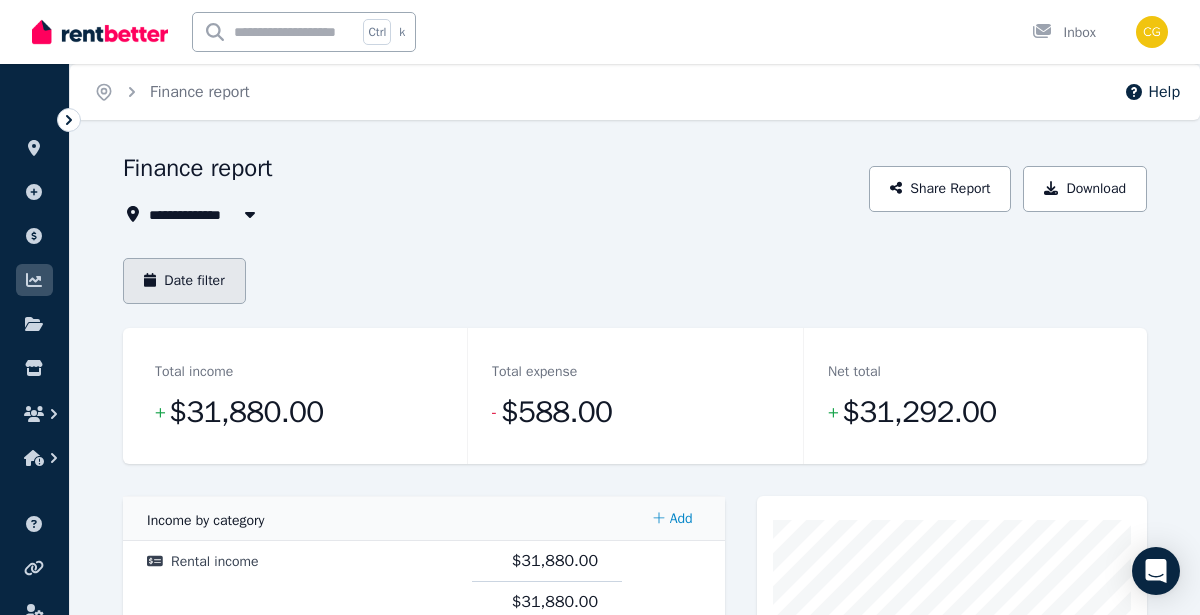click on "Date filter" at bounding box center (184, 281) 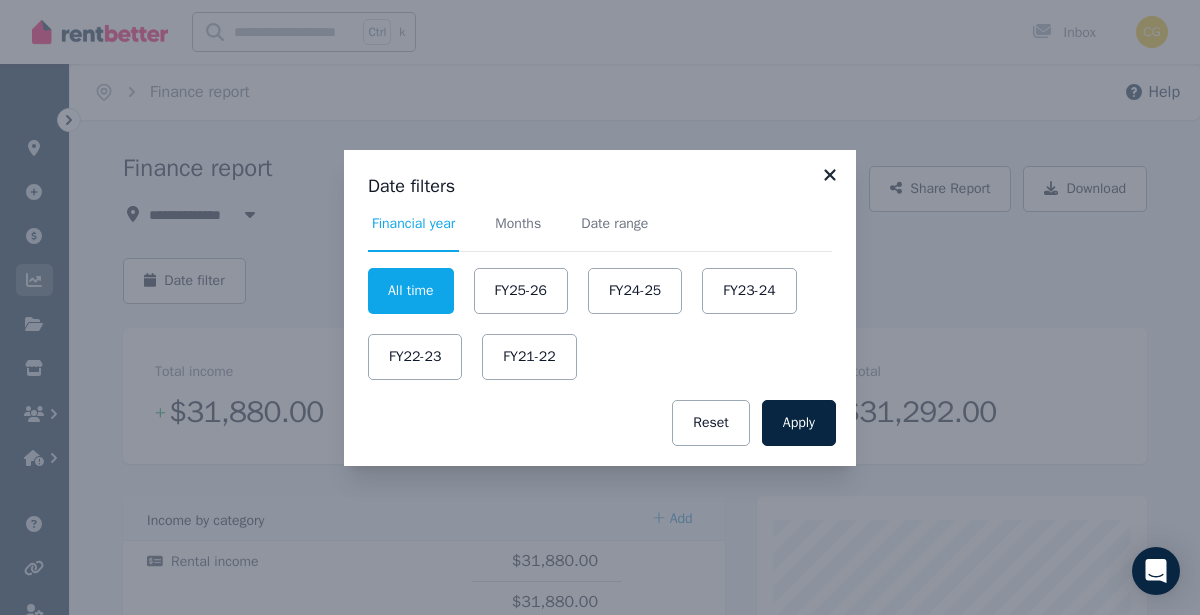 click 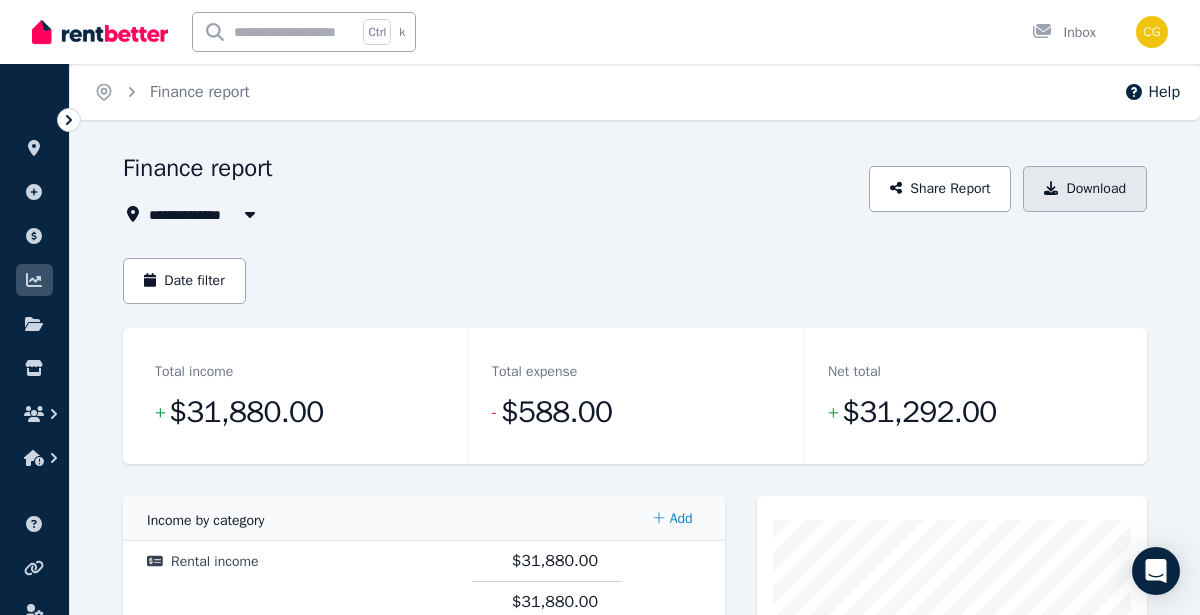 click on "Download" at bounding box center [1085, 189] 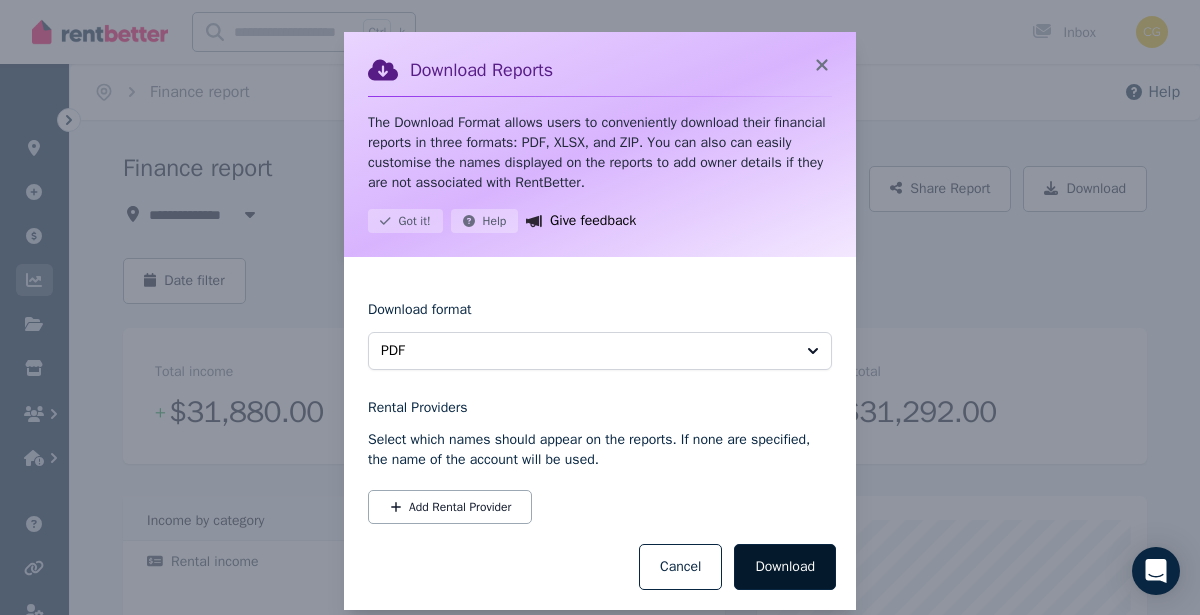 click on "Download" at bounding box center [785, 567] 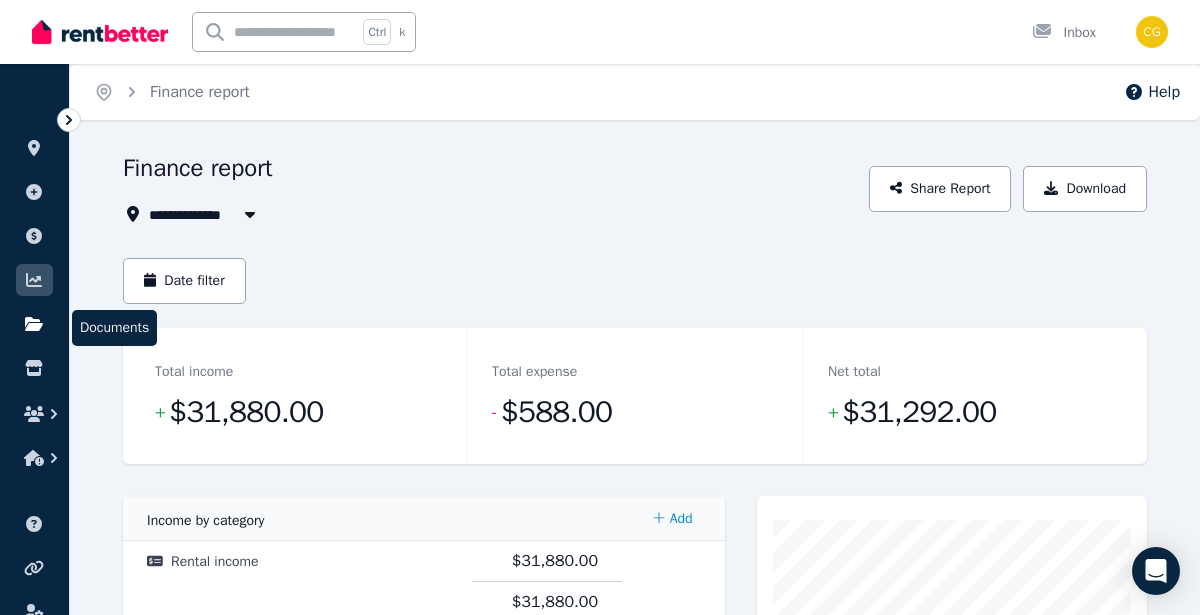 click 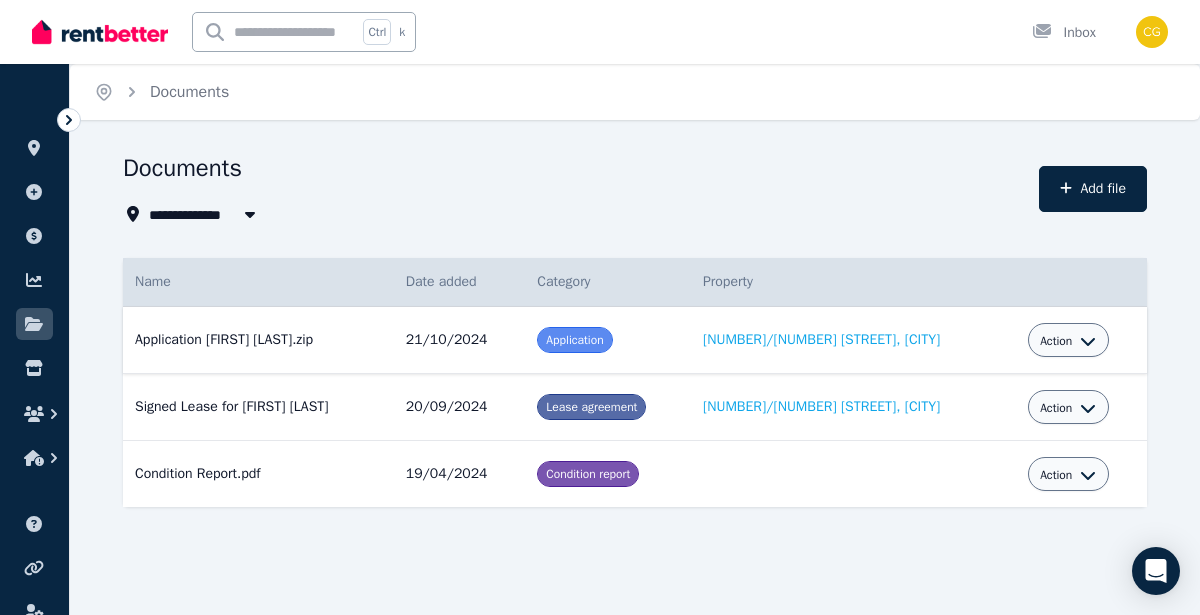 click 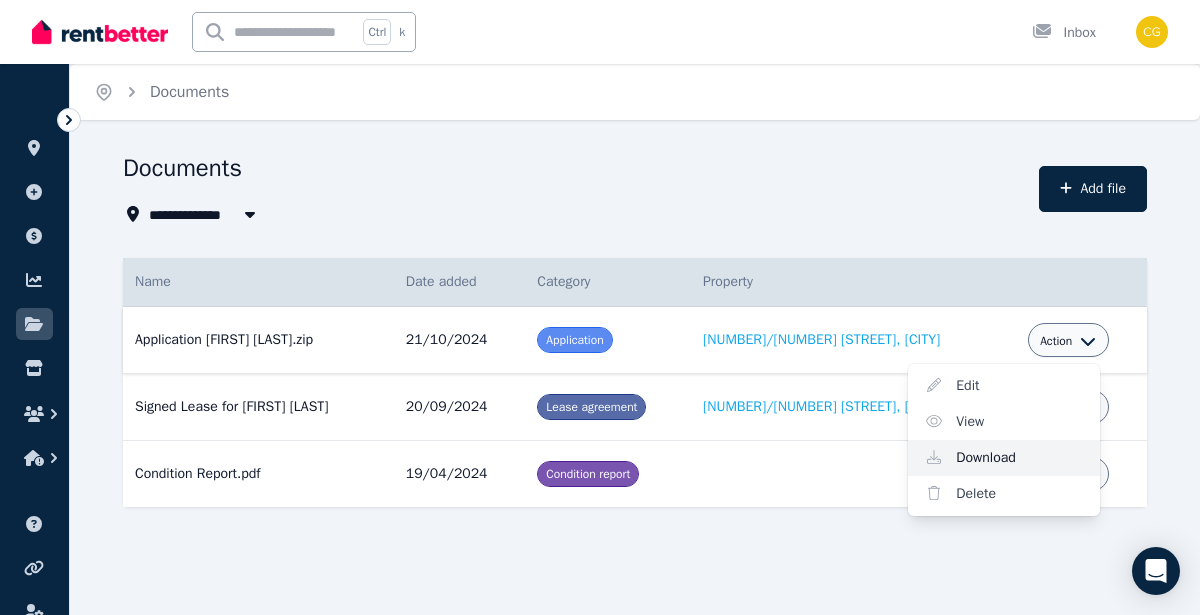 click on "Download" at bounding box center (1004, 458) 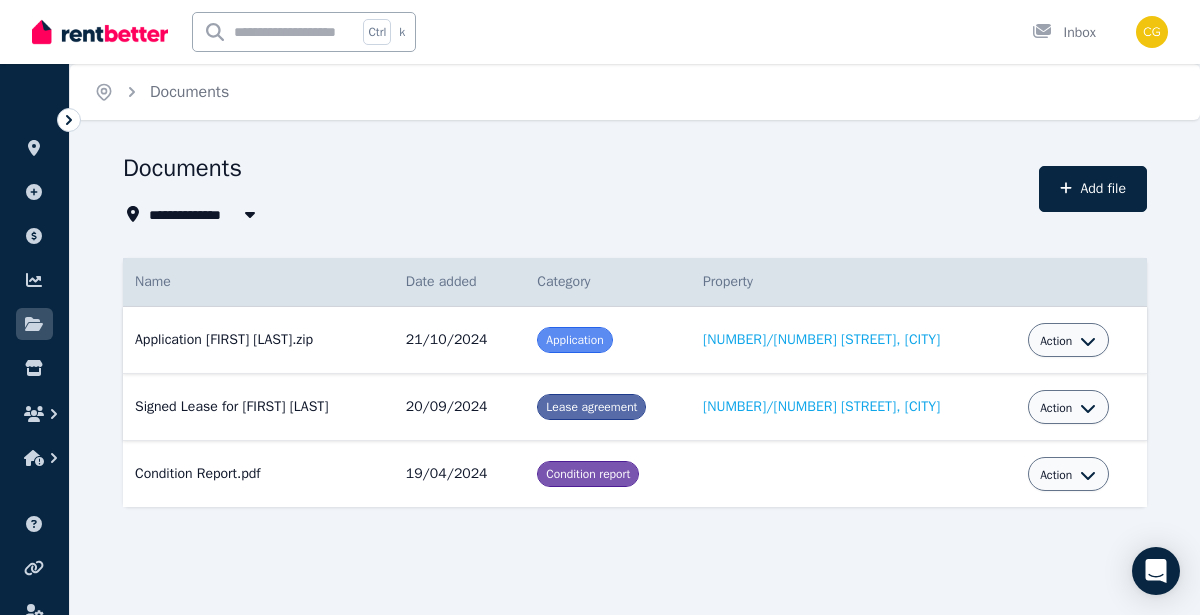 click 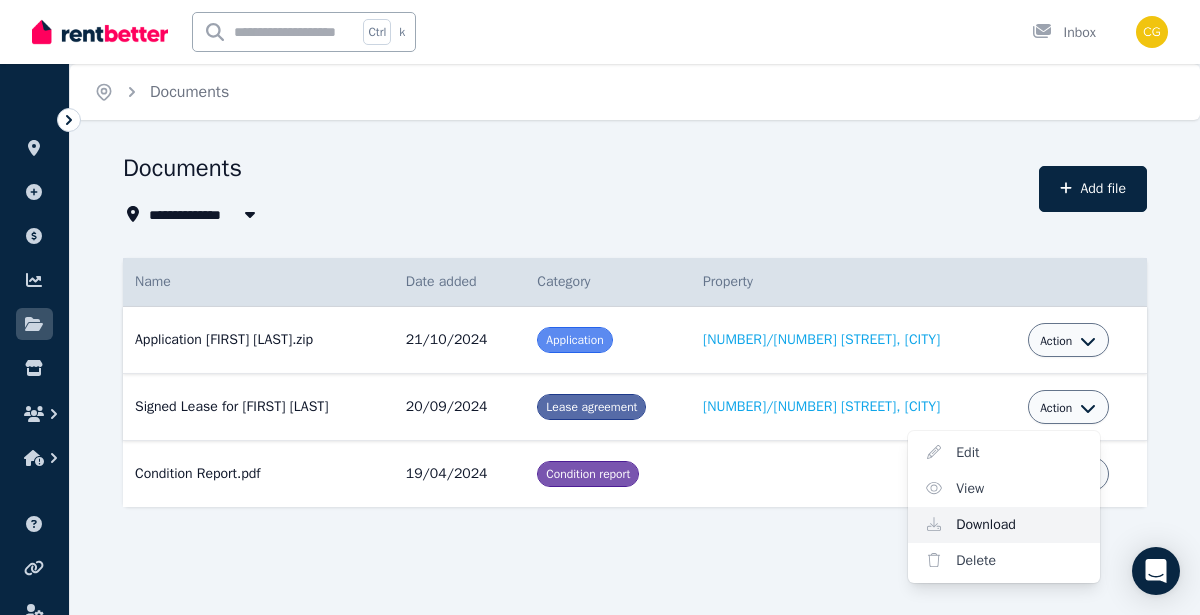 click on "Download" at bounding box center (1004, 525) 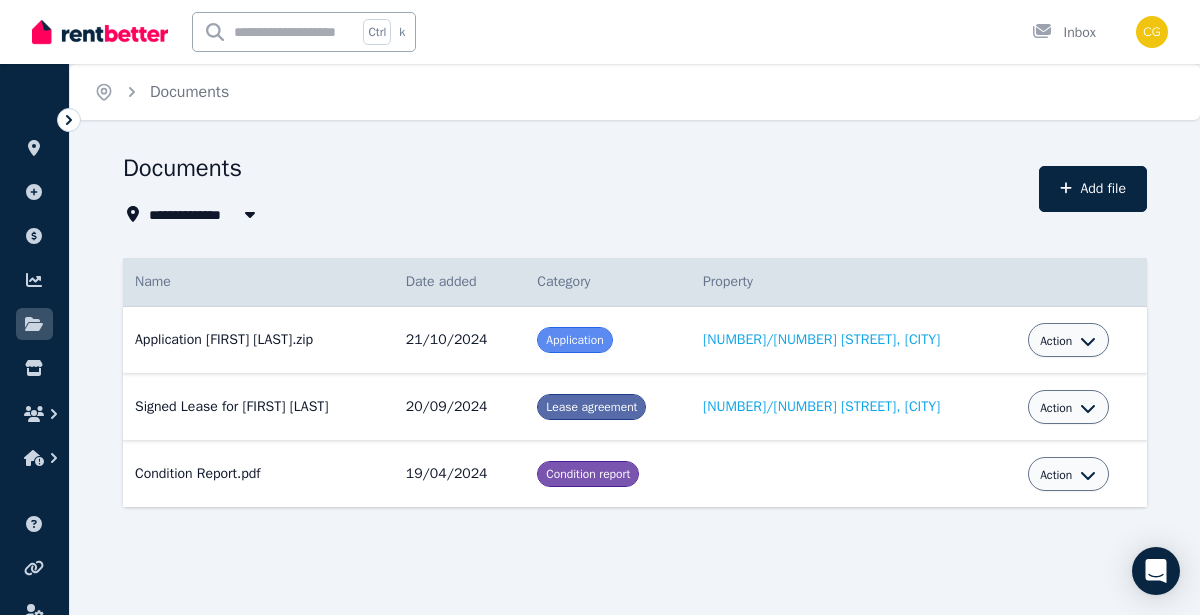 click 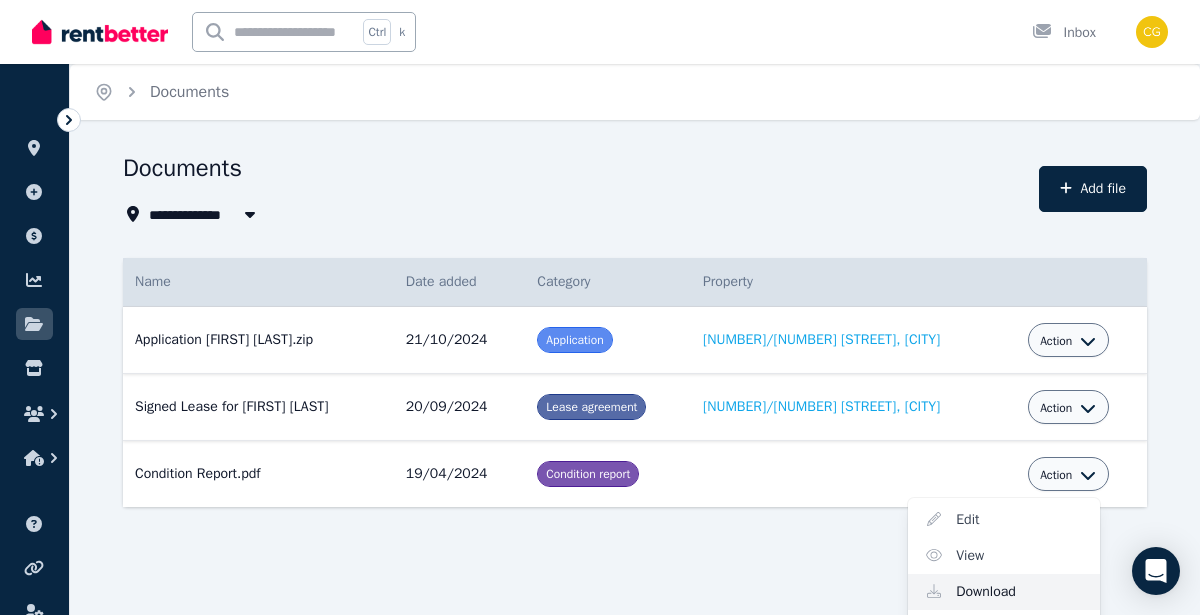 click on "Download" at bounding box center [1004, 592] 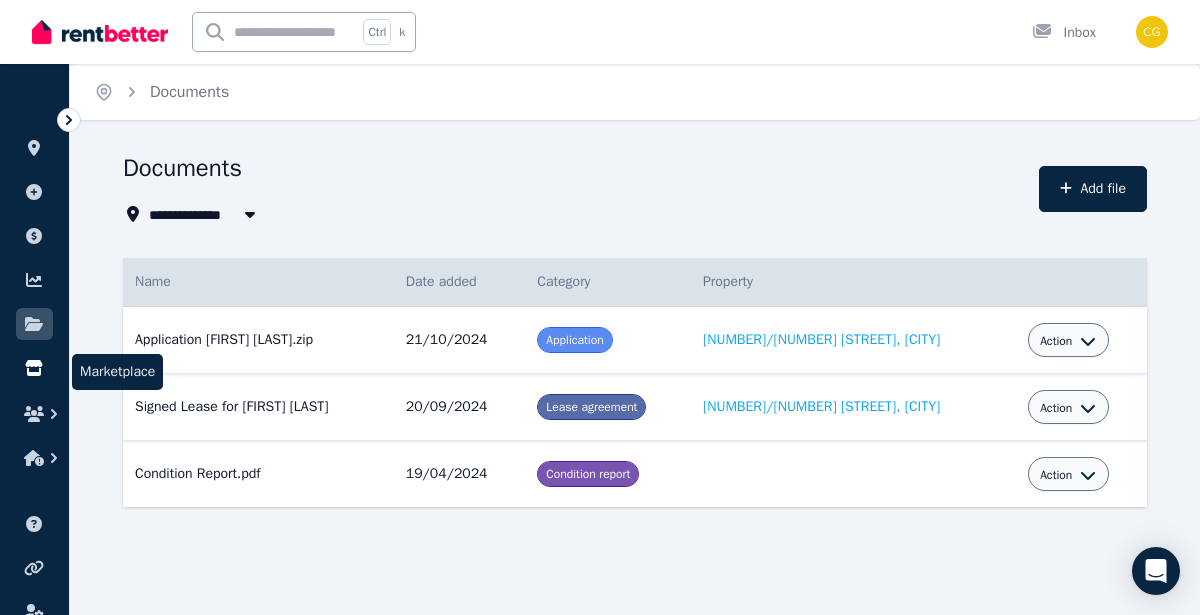 click 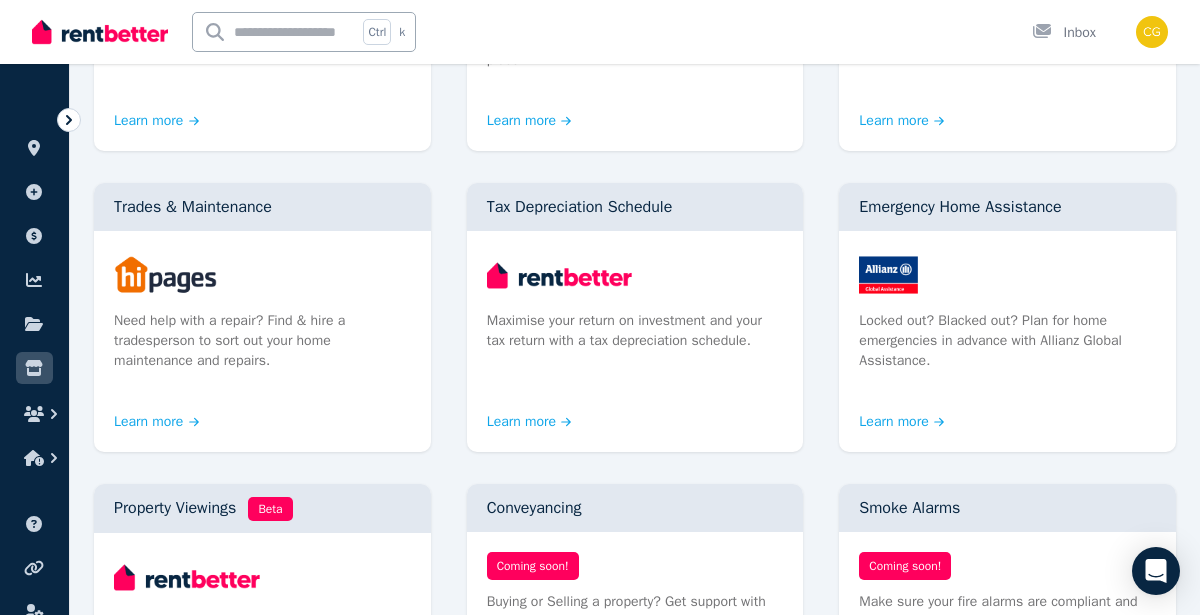 scroll, scrollTop: 1460, scrollLeft: 0, axis: vertical 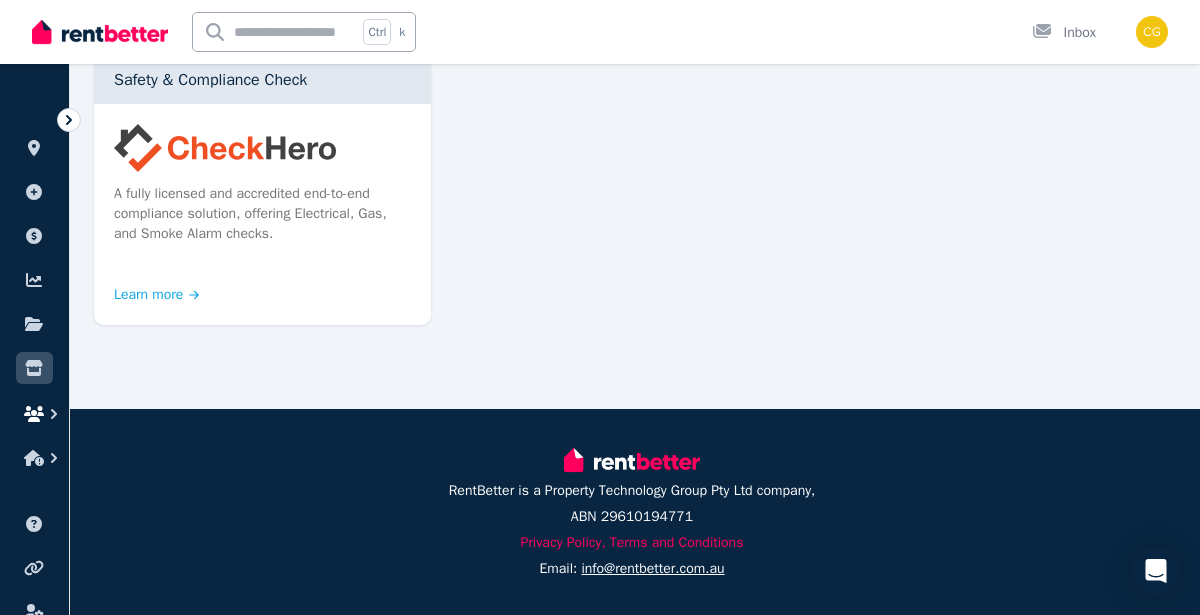 click 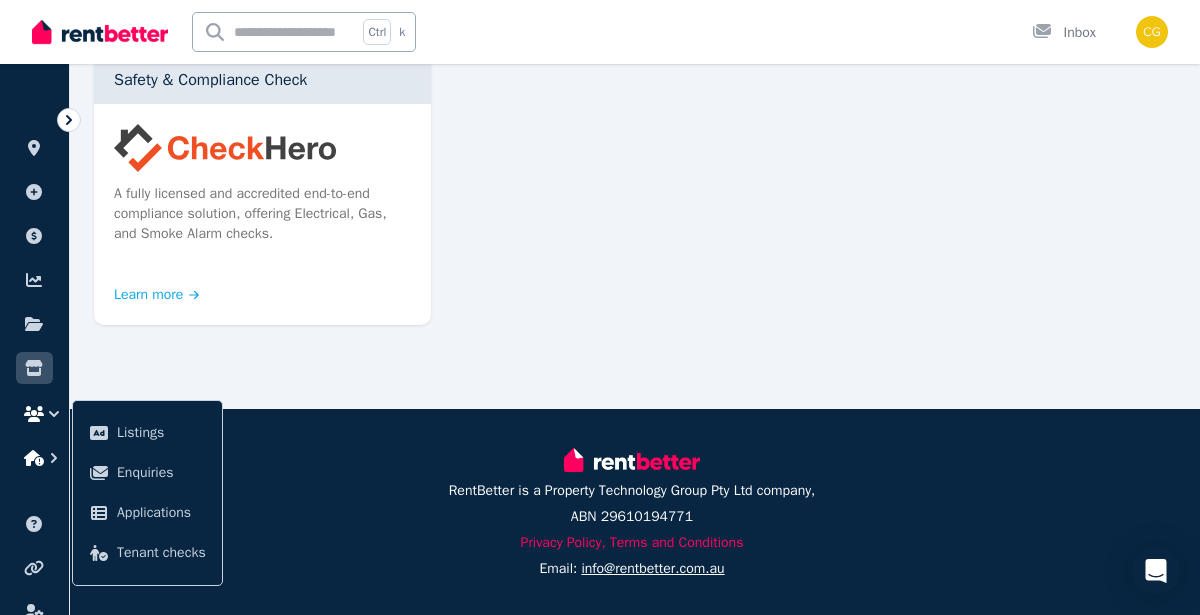 click 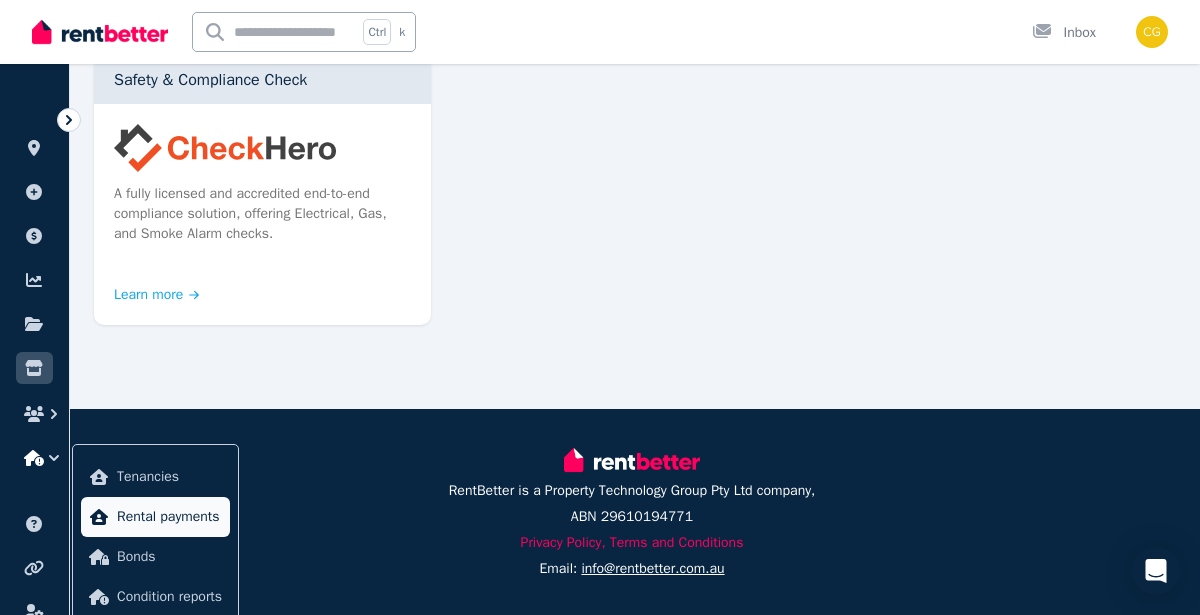 scroll, scrollTop: 1459, scrollLeft: 0, axis: vertical 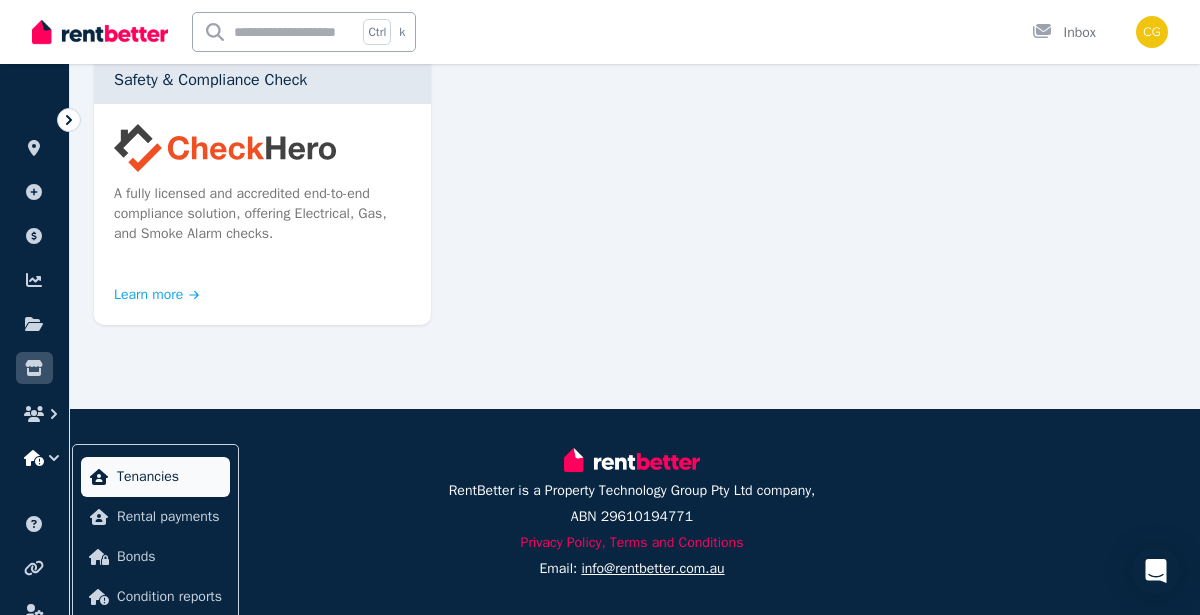 click on "Tenancies" at bounding box center [169, 477] 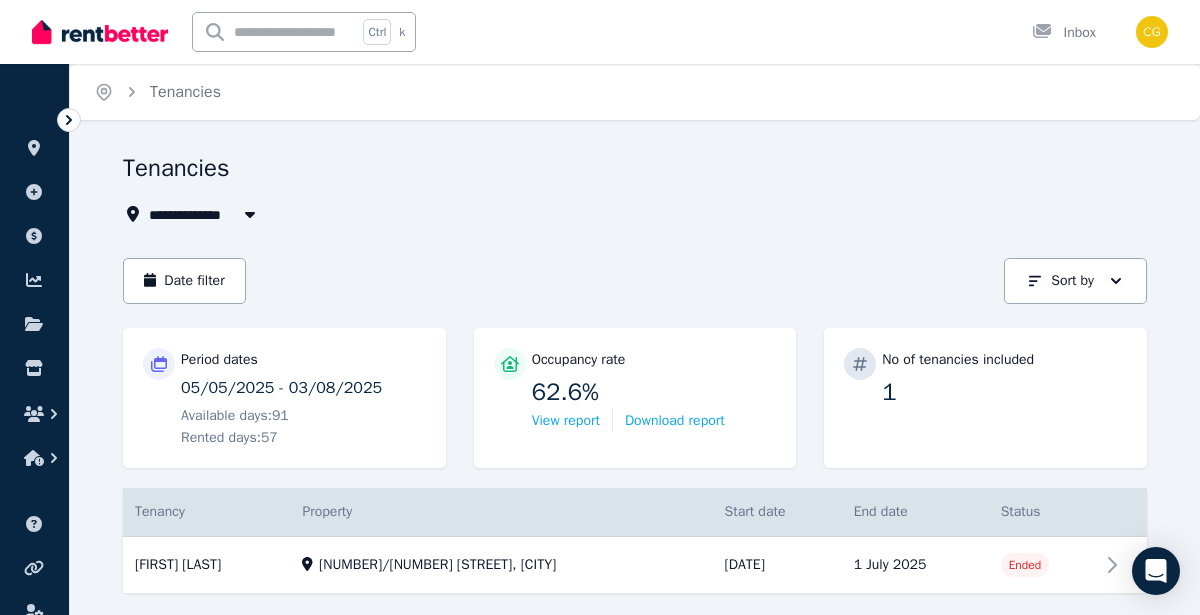 scroll, scrollTop: 48, scrollLeft: 0, axis: vertical 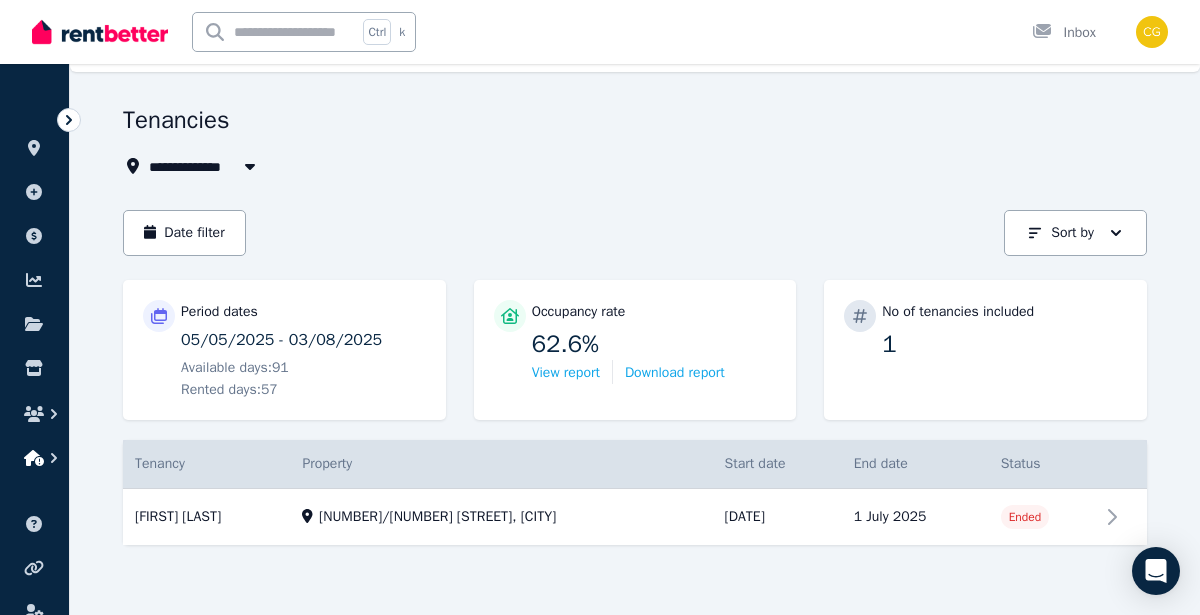click 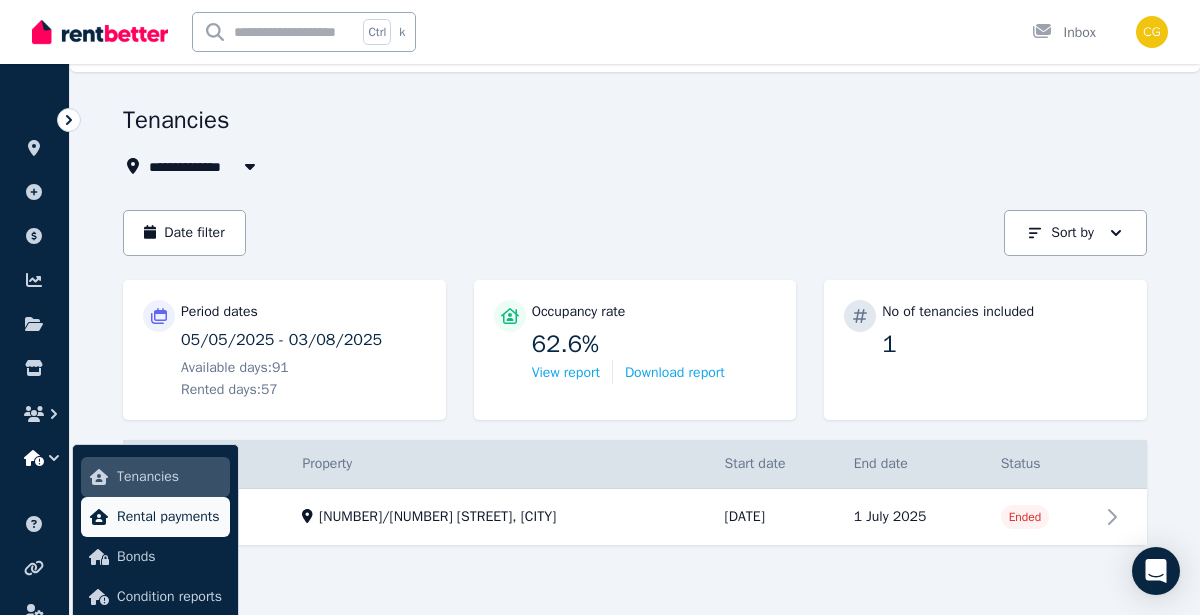 click on "Rental payments" at bounding box center [169, 517] 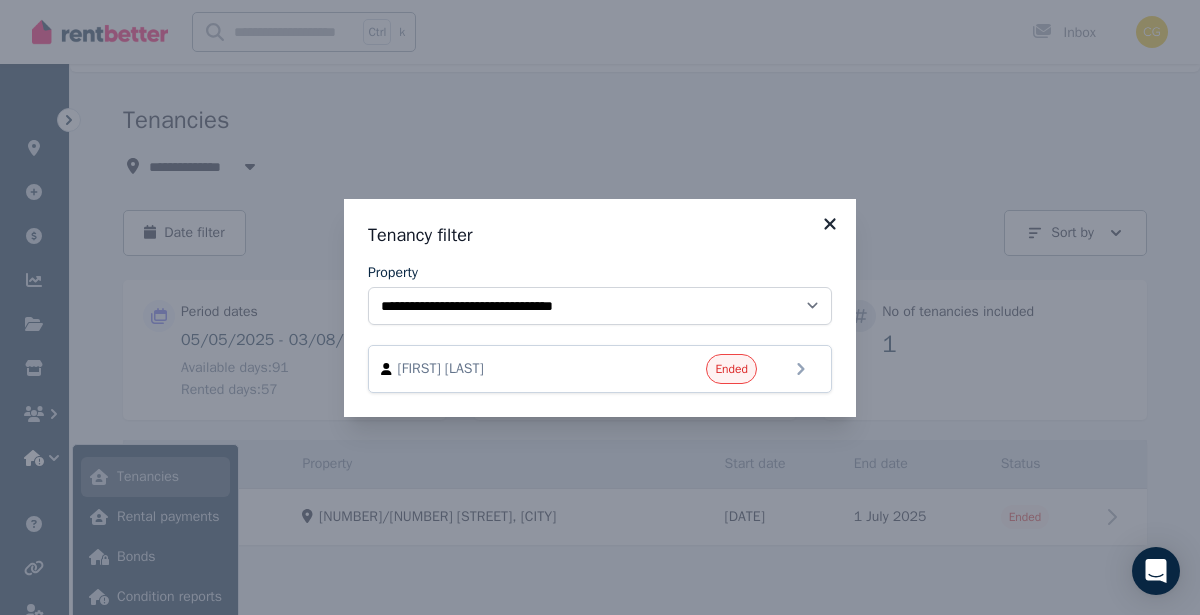 click 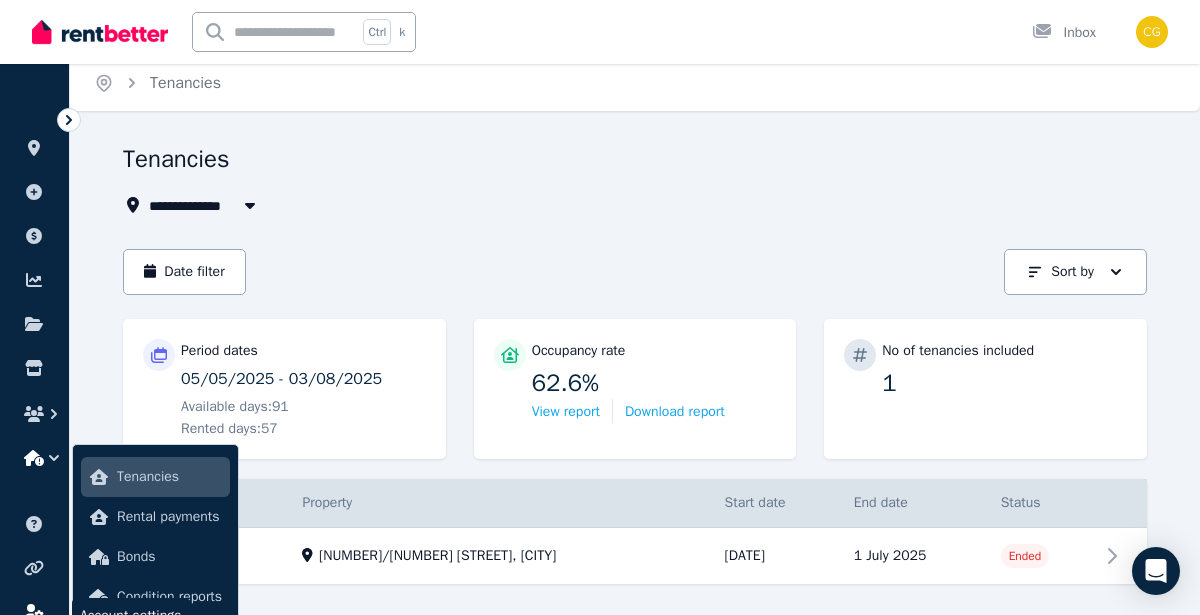 scroll, scrollTop: 6, scrollLeft: 0, axis: vertical 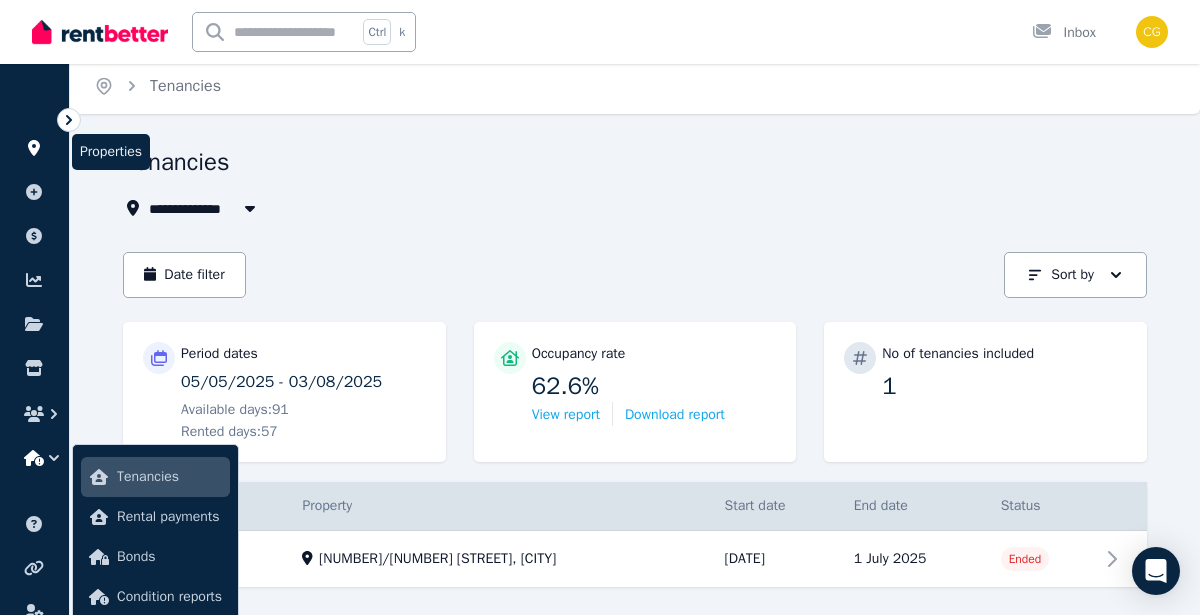 click at bounding box center (34, 148) 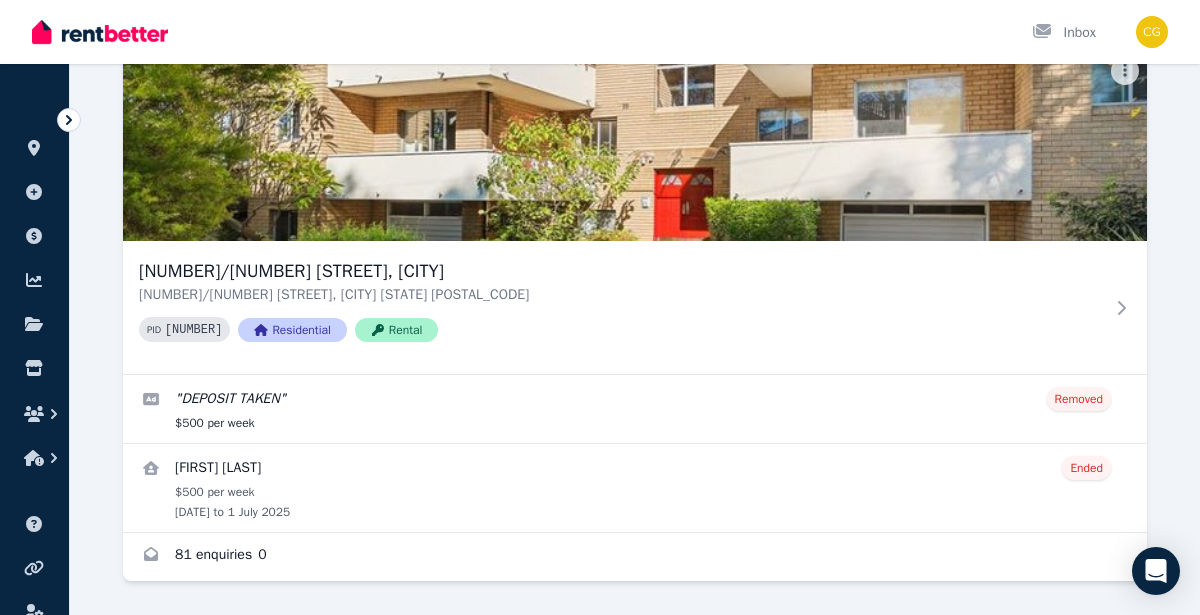 scroll, scrollTop: 166, scrollLeft: 0, axis: vertical 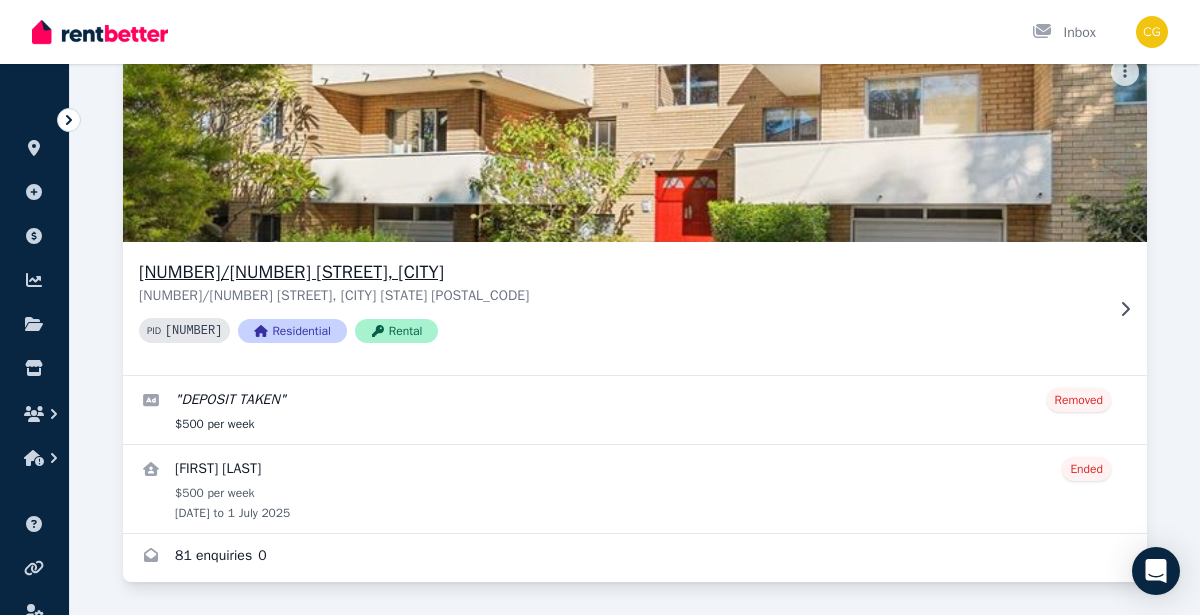 click on "3/68 Sloane Street, Haberfield 3/68 Sloane Street, Haberfield NSW 2045 PID   321467 Residential Rental" at bounding box center (635, 308) 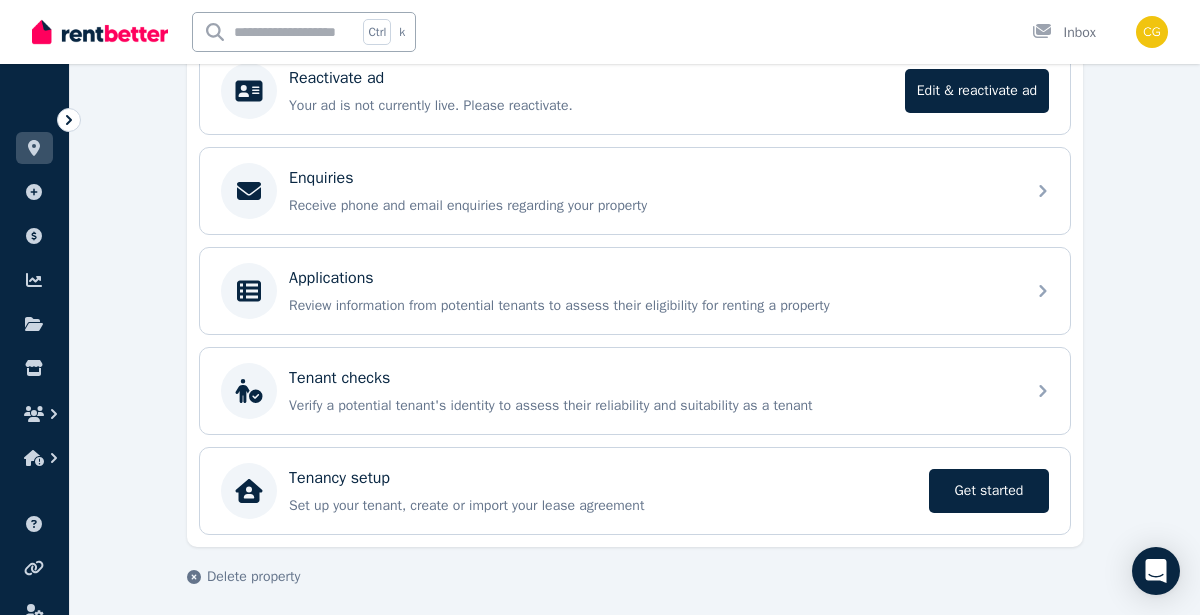 scroll, scrollTop: 0, scrollLeft: 0, axis: both 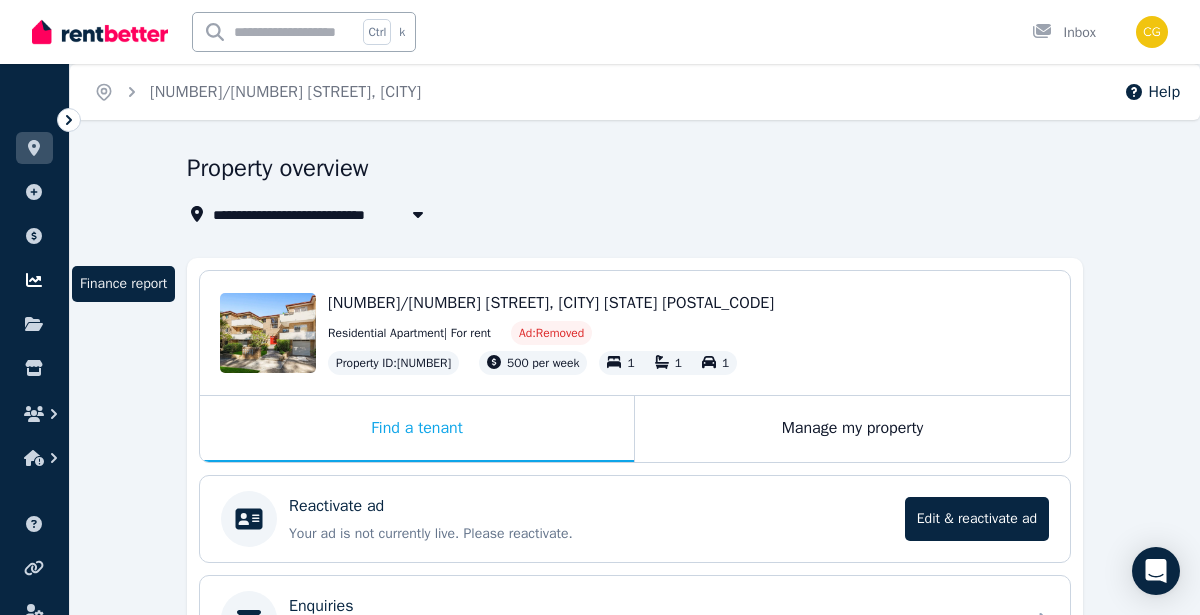 click 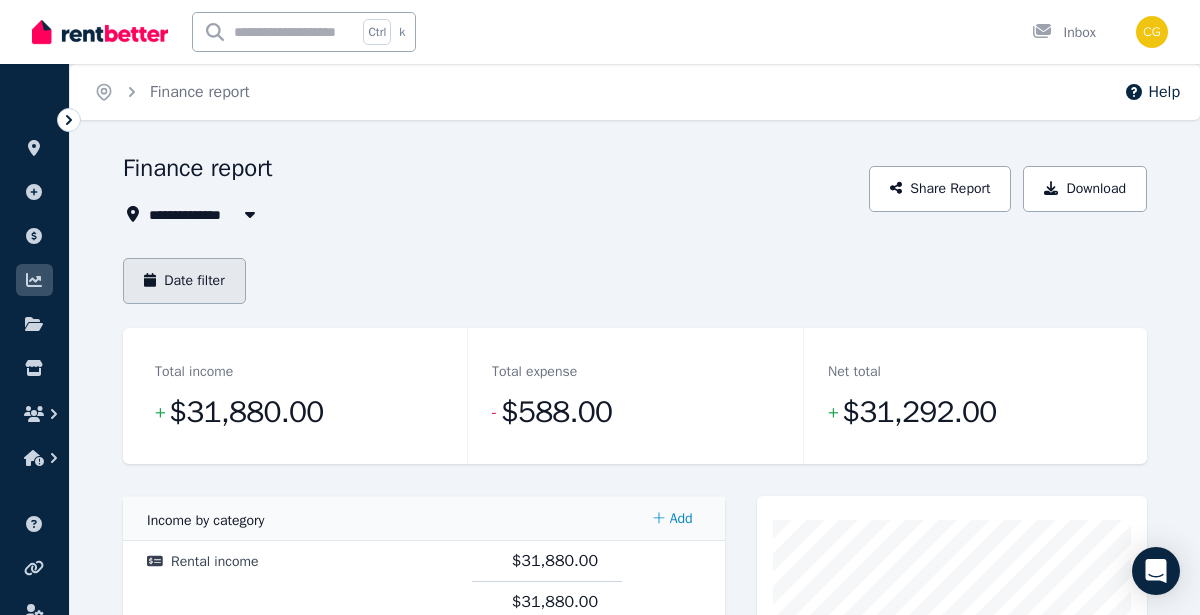 click on "Date filter" at bounding box center [184, 281] 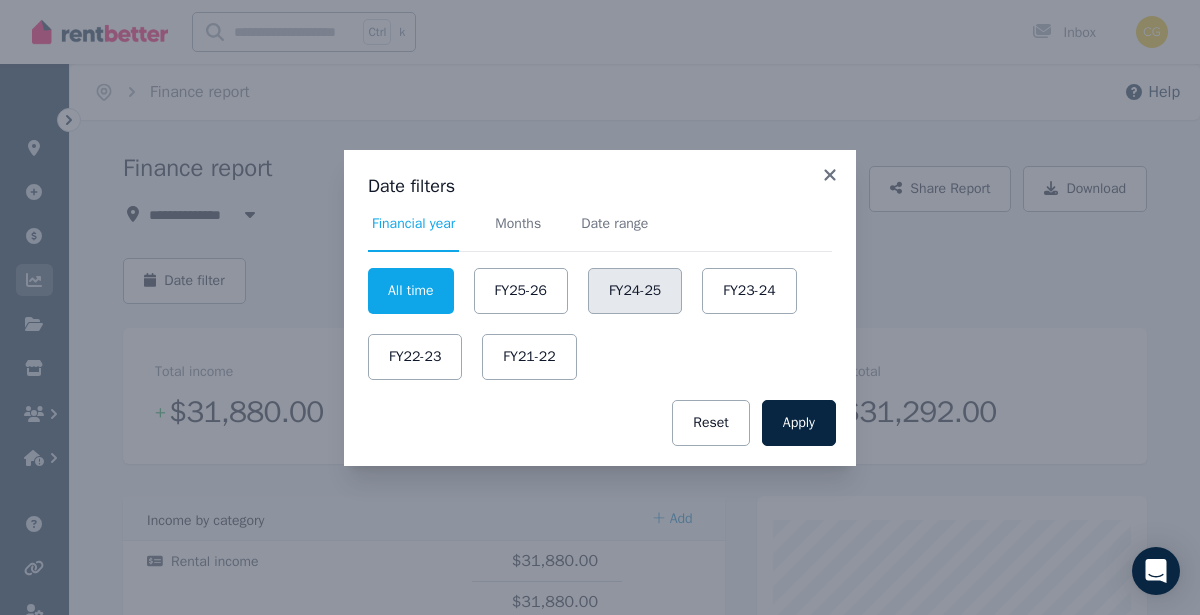 click on "FY24-25" at bounding box center [635, 291] 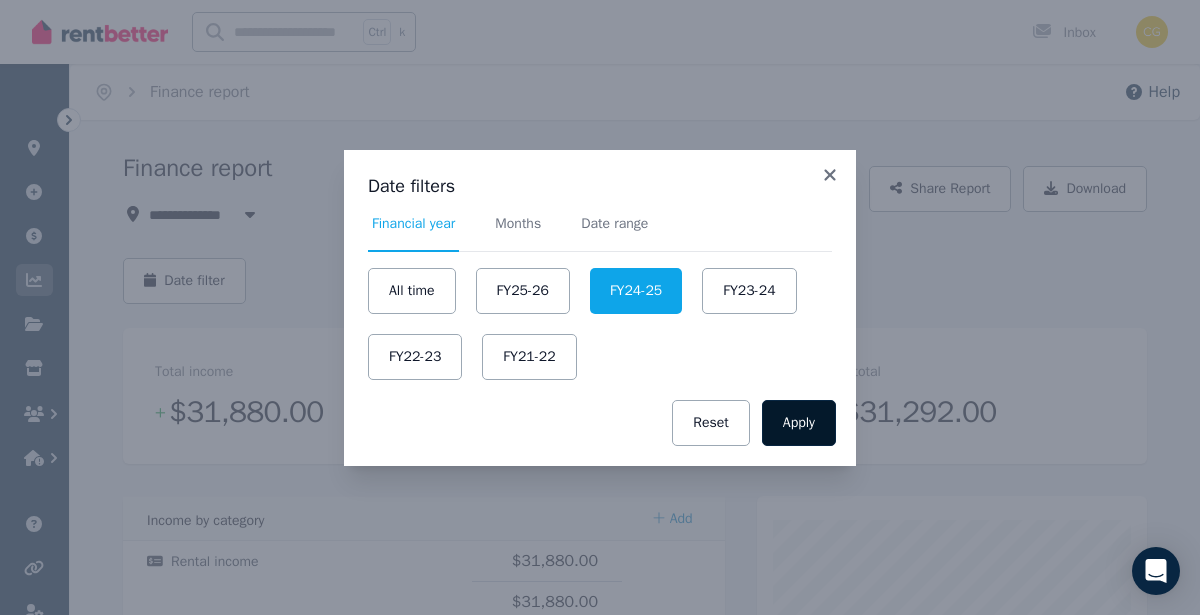 click on "Apply" at bounding box center [799, 423] 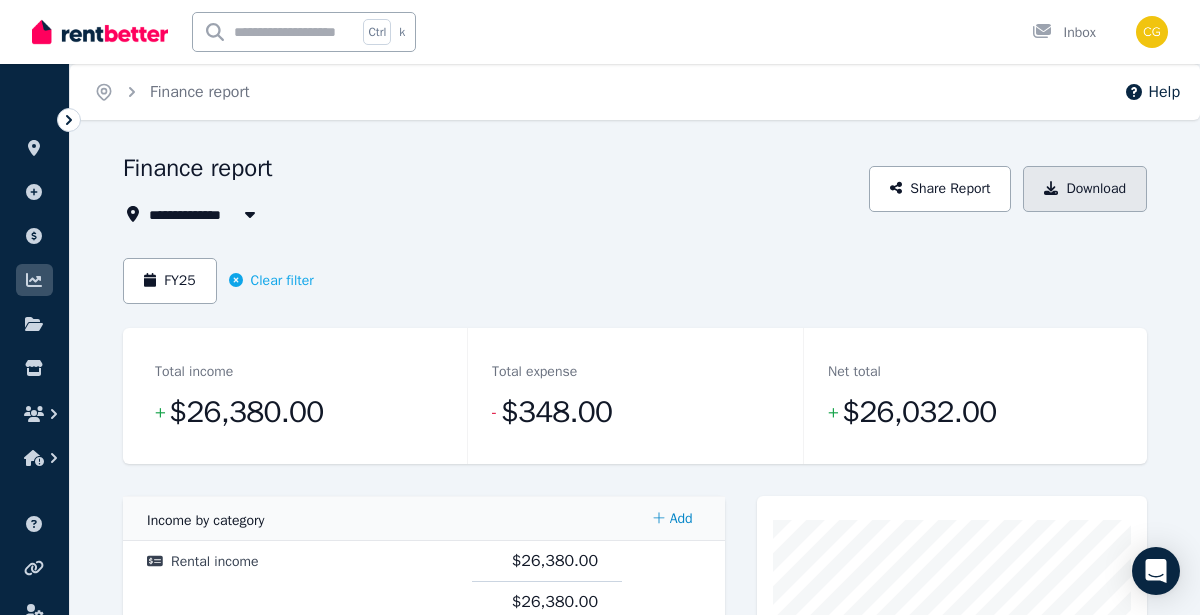 click on "Download" at bounding box center (1085, 189) 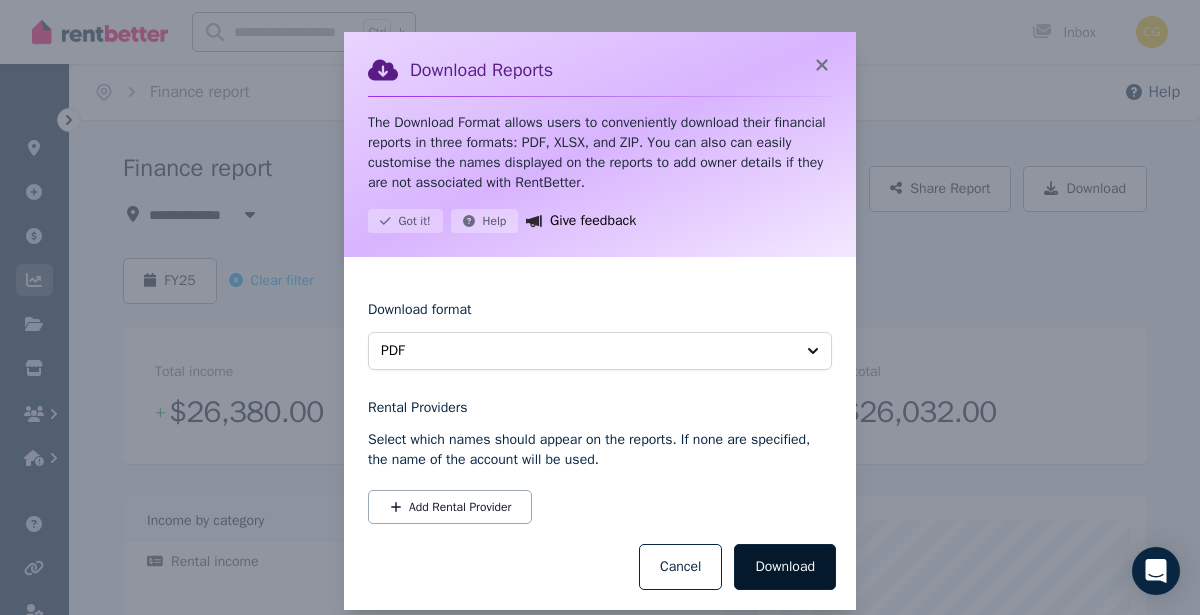 click on "Download" at bounding box center [785, 567] 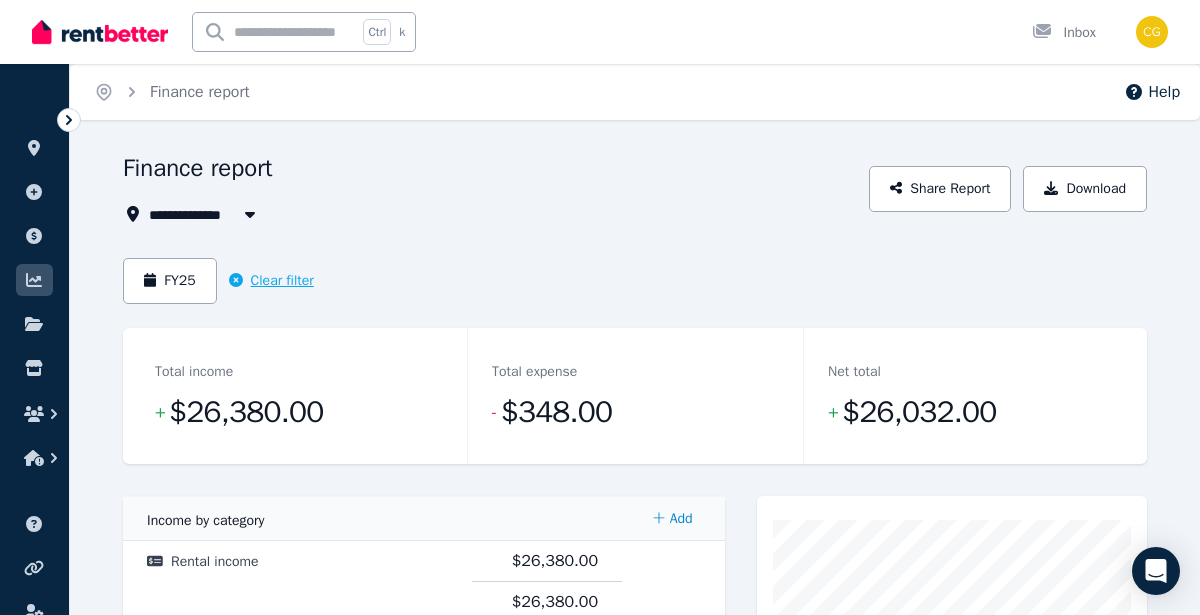 click on "Clear filter" at bounding box center [271, 281] 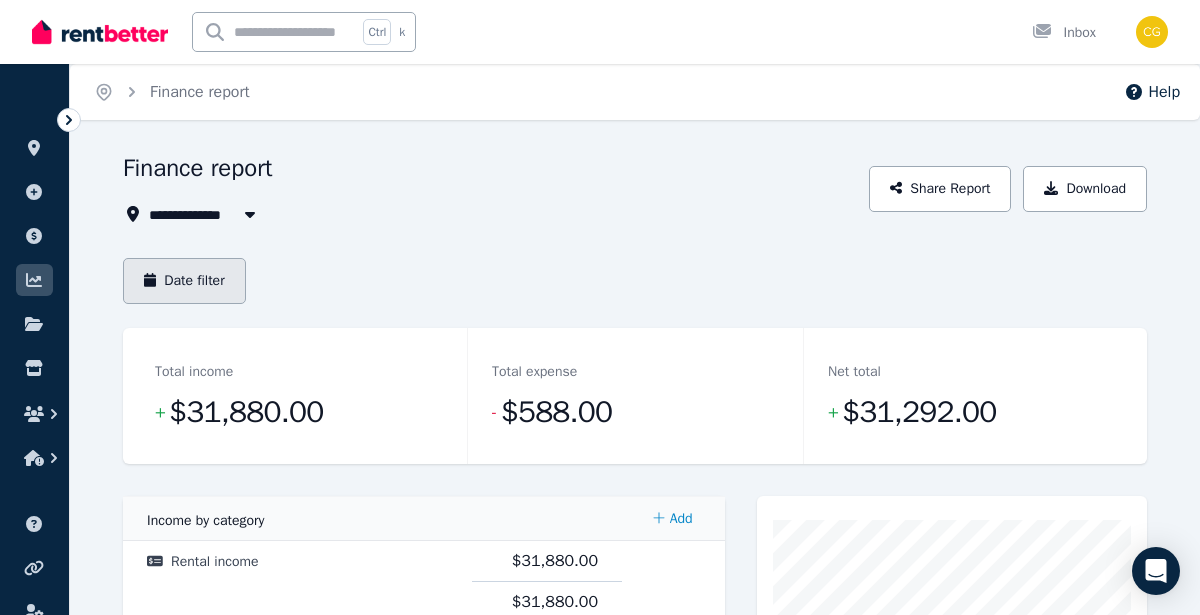 click on "Date filter" at bounding box center (184, 281) 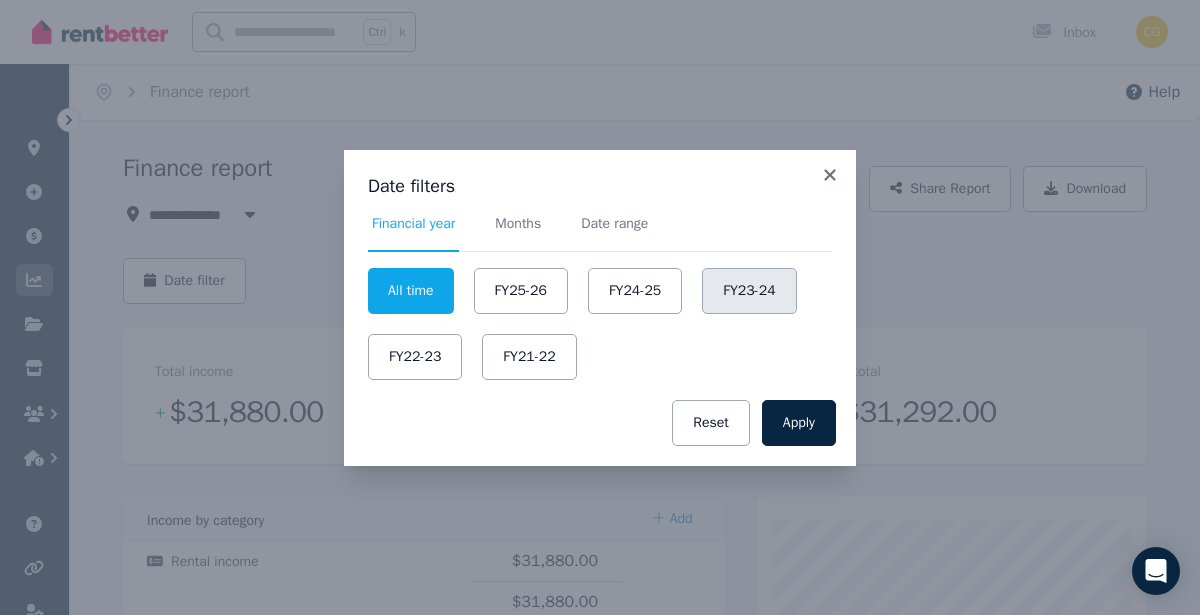 click on "FY23-24" at bounding box center [749, 291] 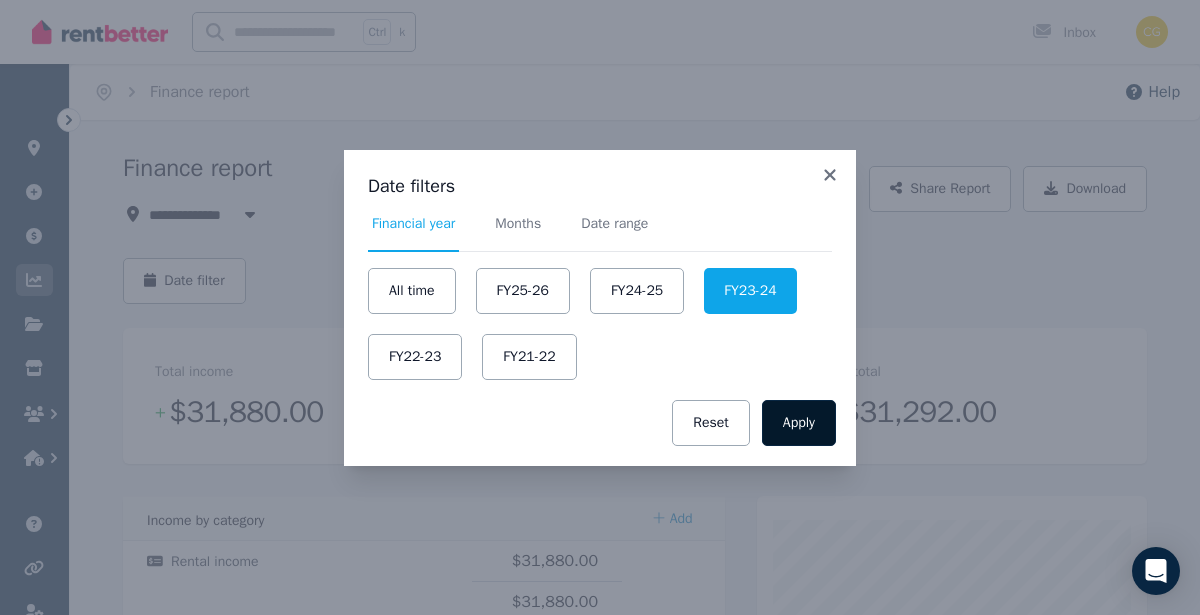 click on "Apply" at bounding box center (799, 423) 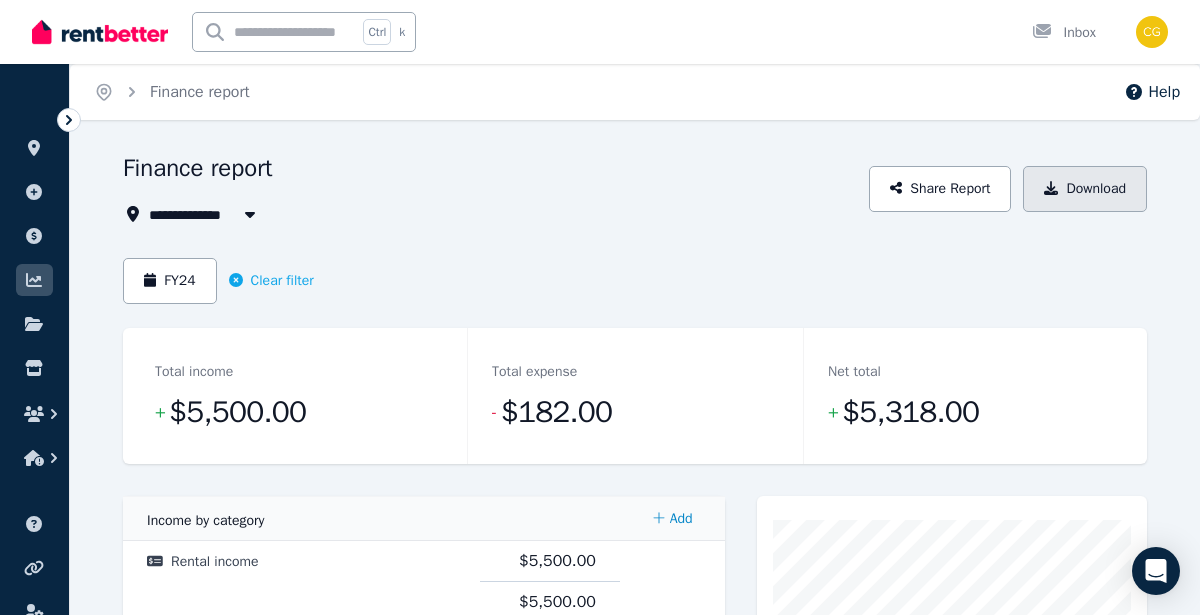 click on "Download" at bounding box center [1085, 189] 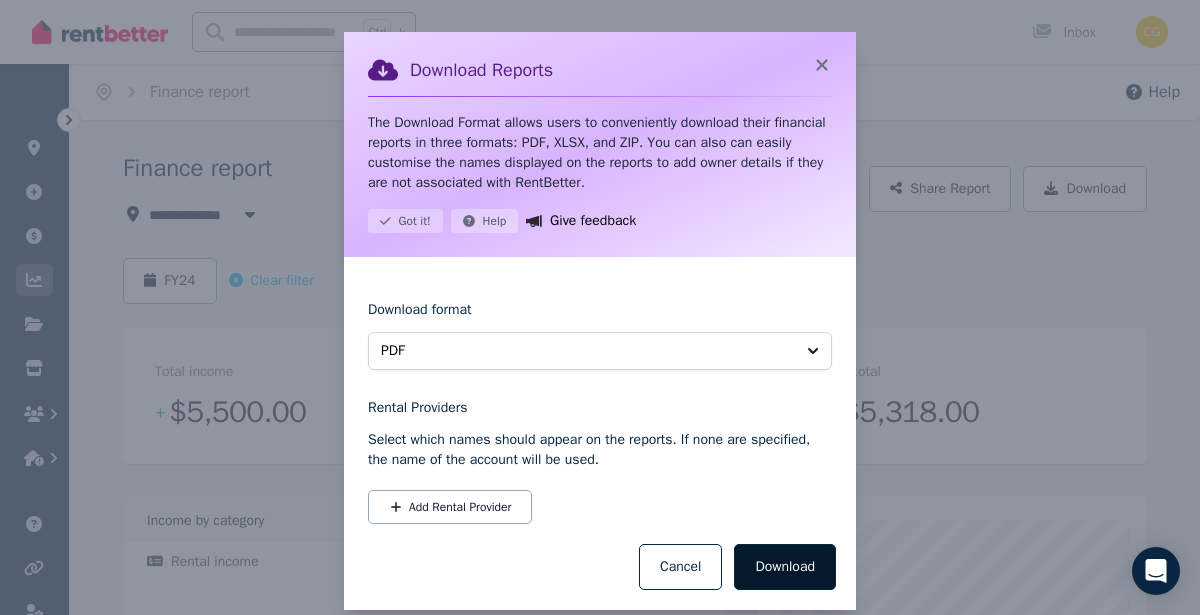 click on "Download" at bounding box center (785, 567) 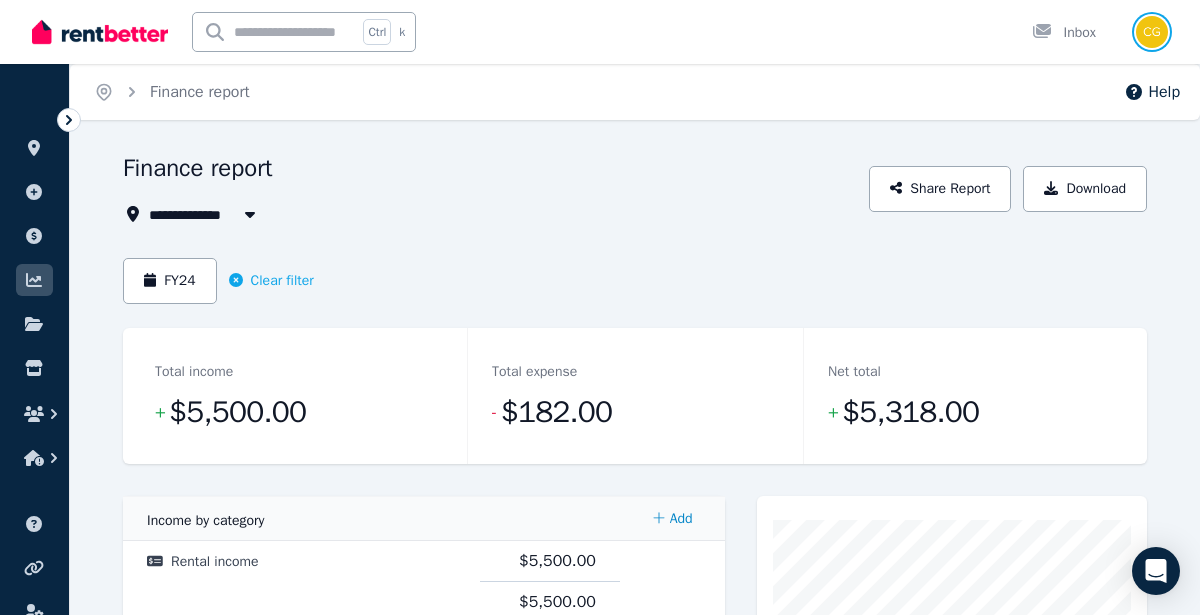 click at bounding box center [1152, 32] 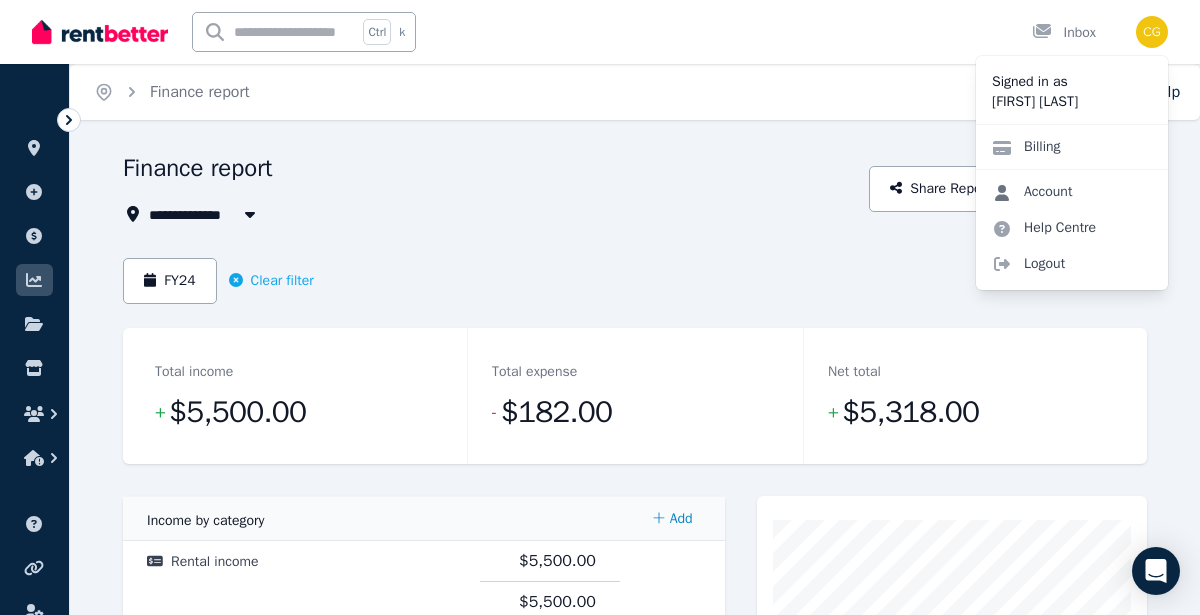 click on "Account" at bounding box center [1032, 192] 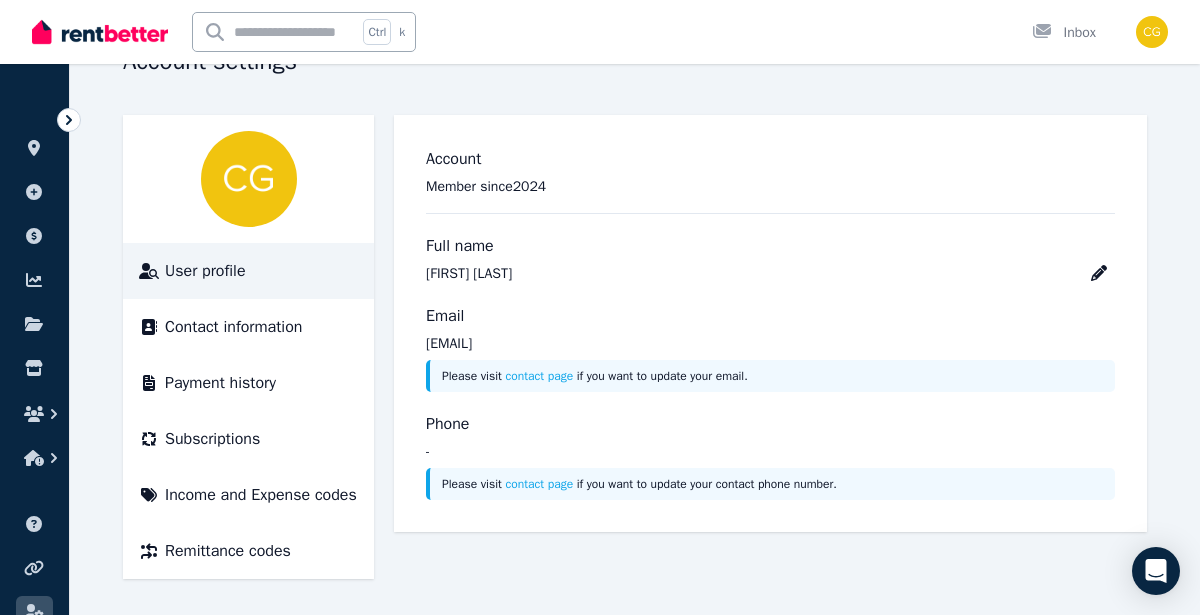scroll, scrollTop: 131, scrollLeft: 0, axis: vertical 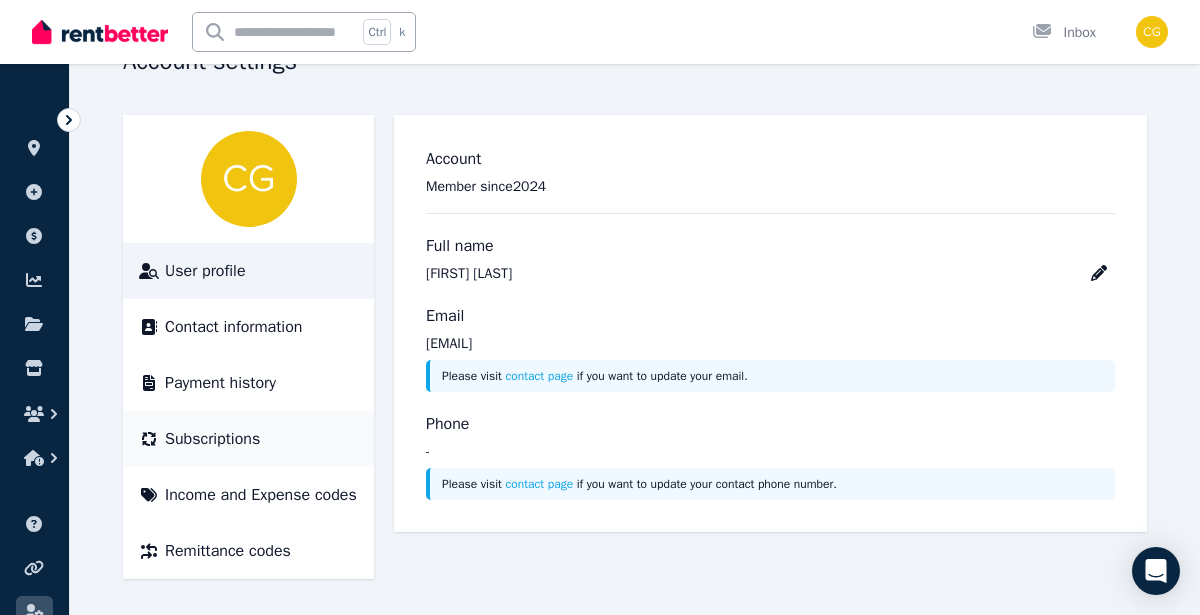click on "Subscriptions" at bounding box center (248, 439) 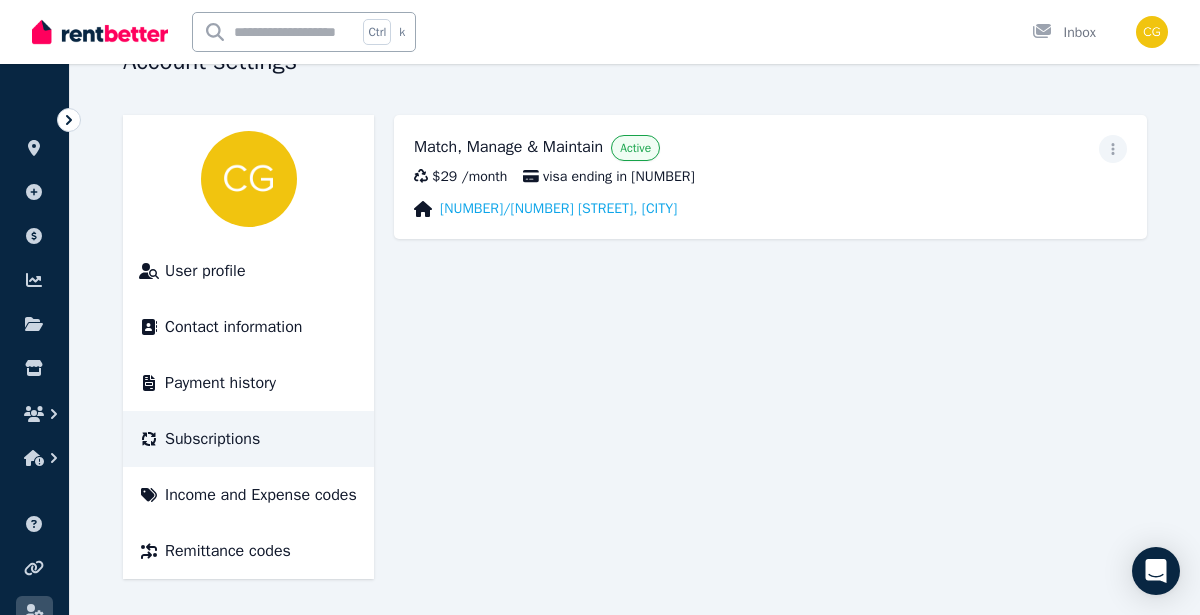 scroll, scrollTop: 130, scrollLeft: 0, axis: vertical 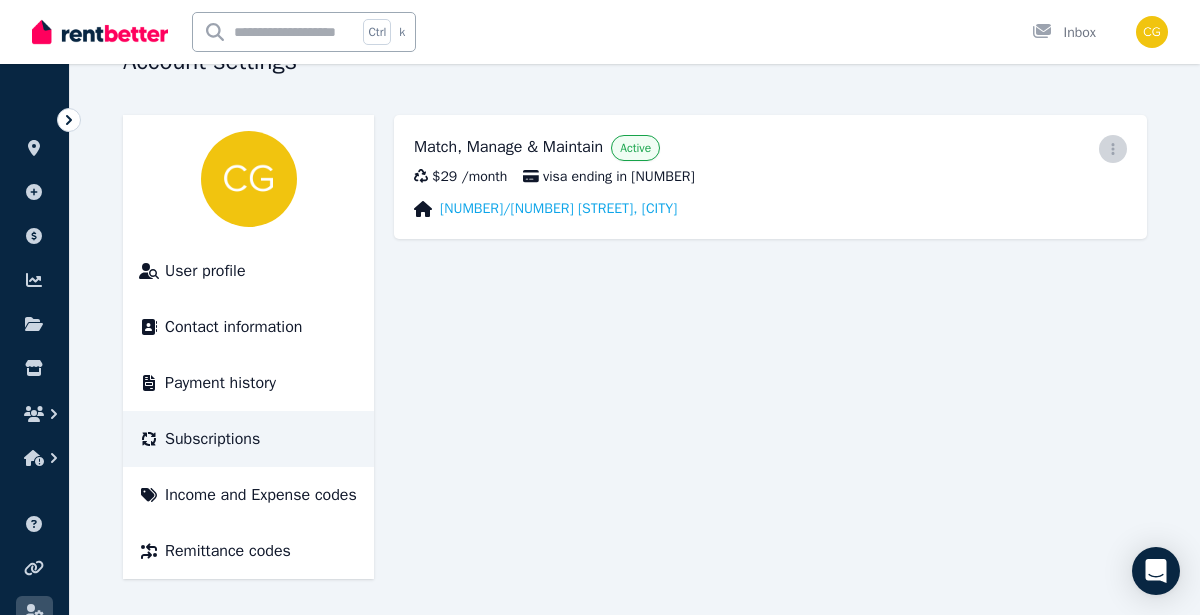 click at bounding box center [1113, 149] 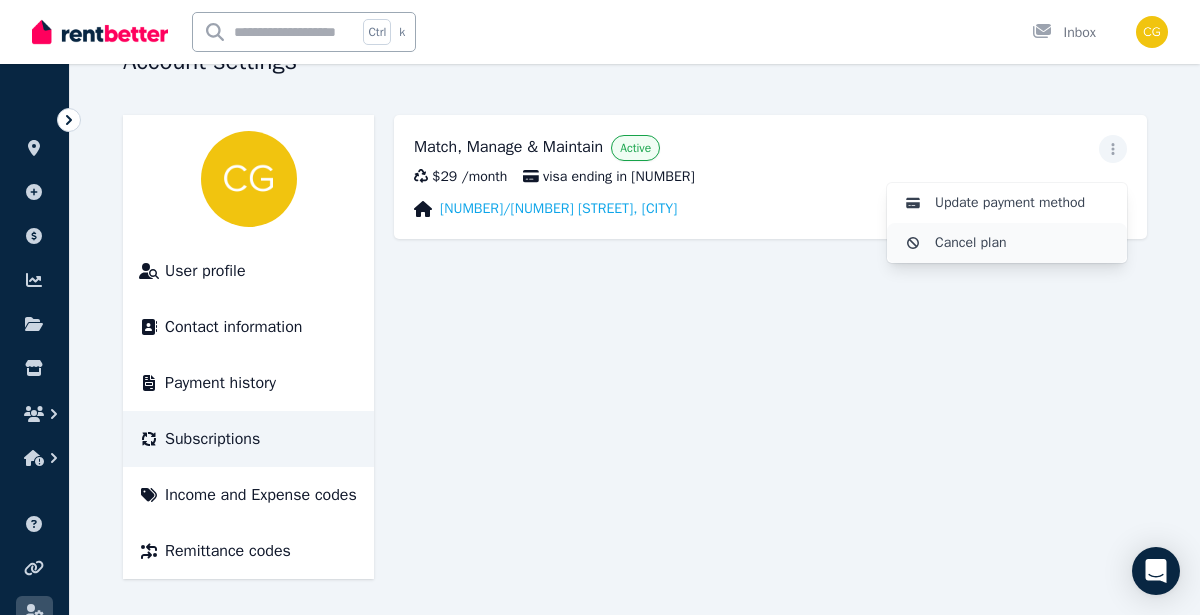 click on "Cancel plan" at bounding box center [1023, 243] 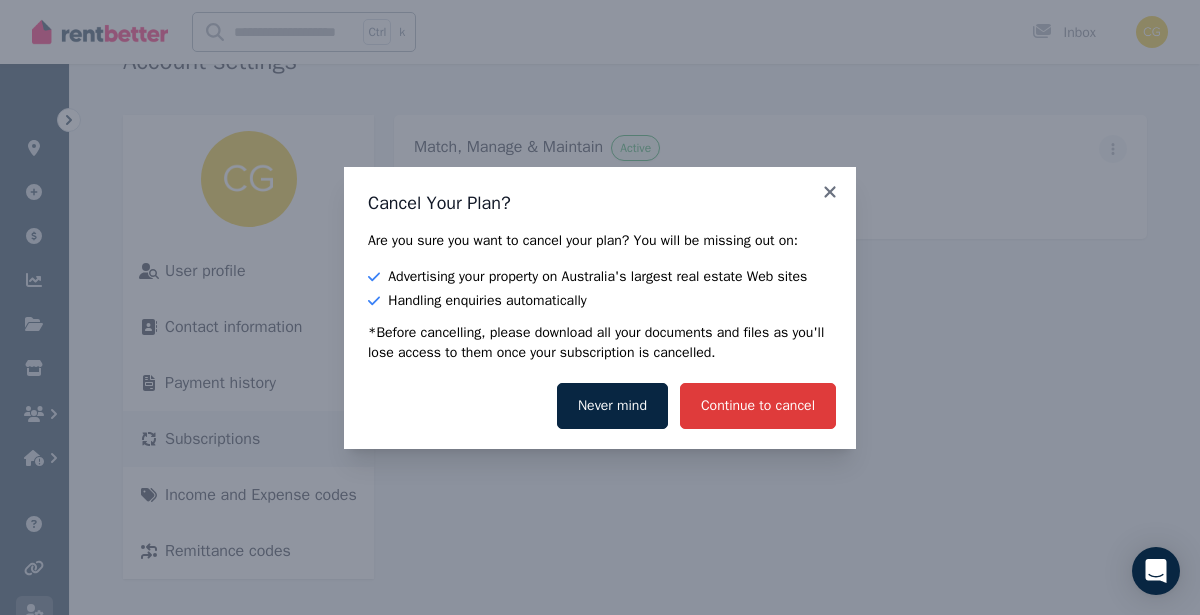 click on "Continue to cancel" at bounding box center [758, 406] 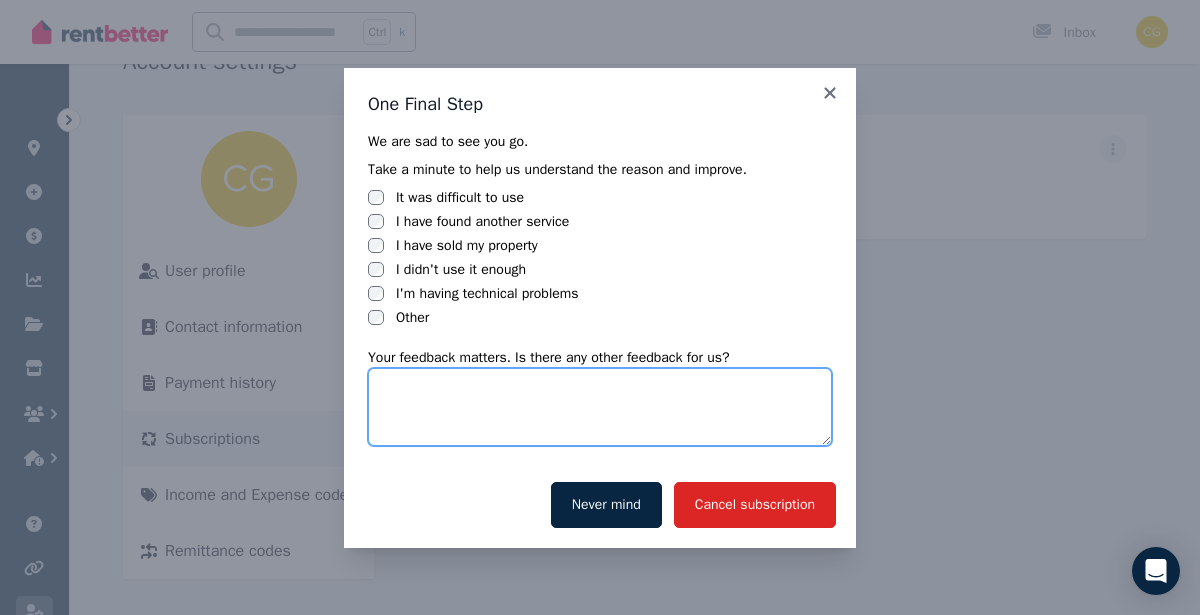 click at bounding box center [600, 407] 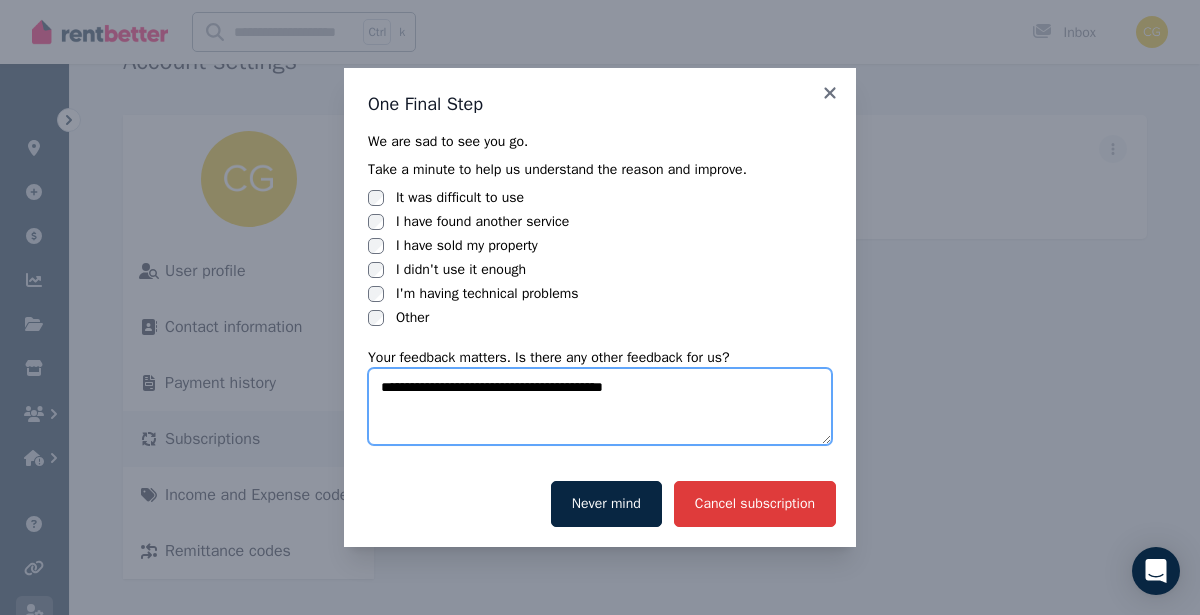 type on "**********" 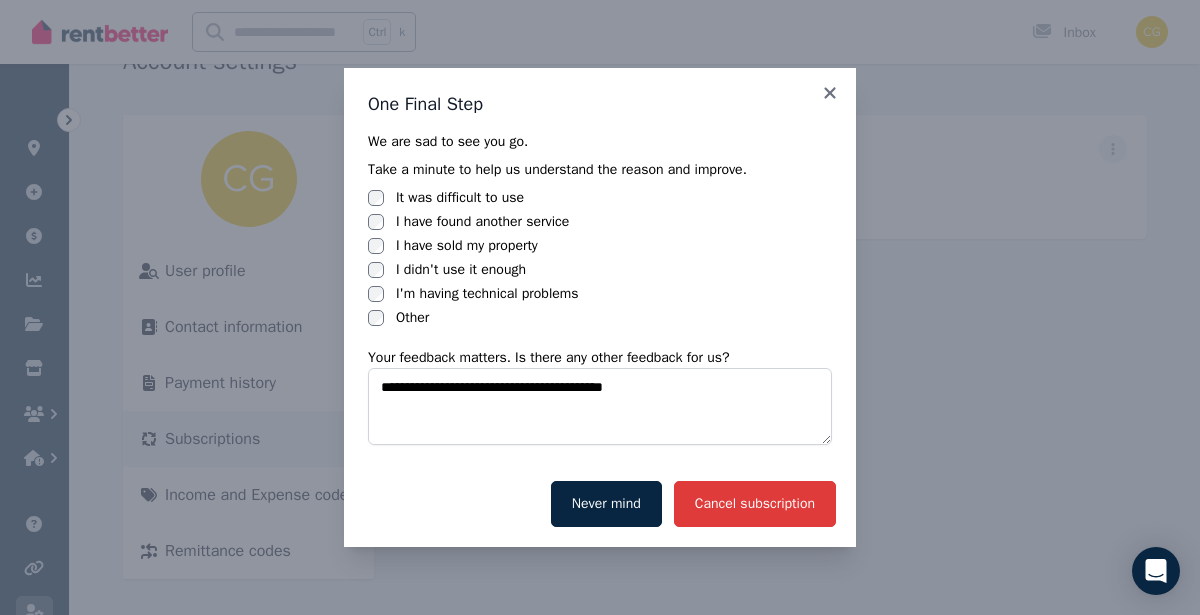click on "Cancel subscription" at bounding box center [755, 504] 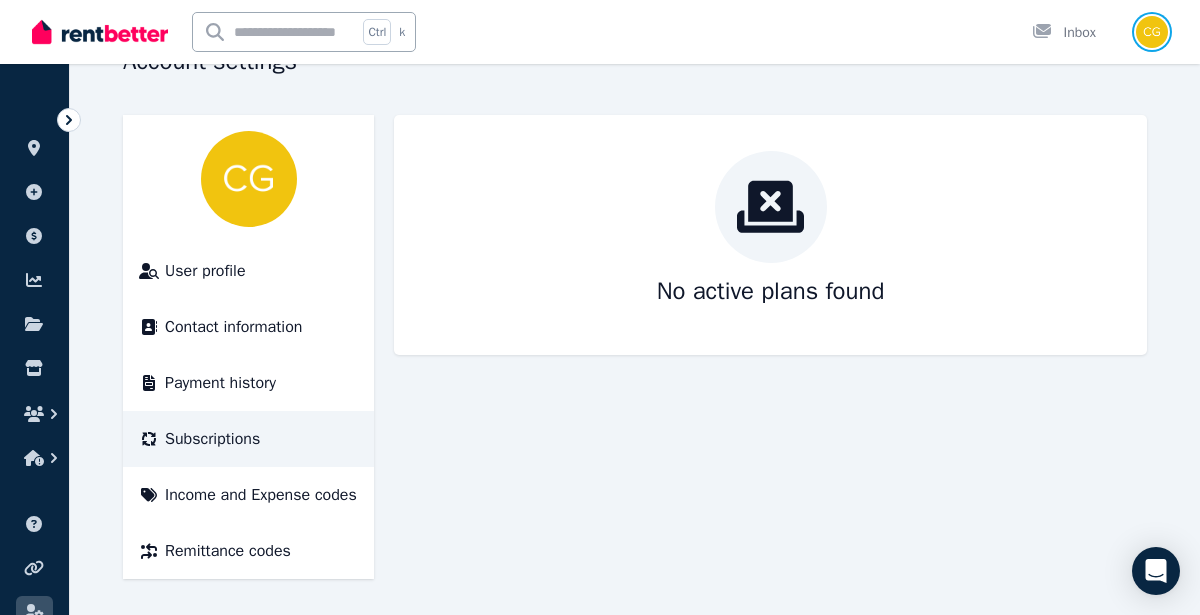 click at bounding box center (1152, 32) 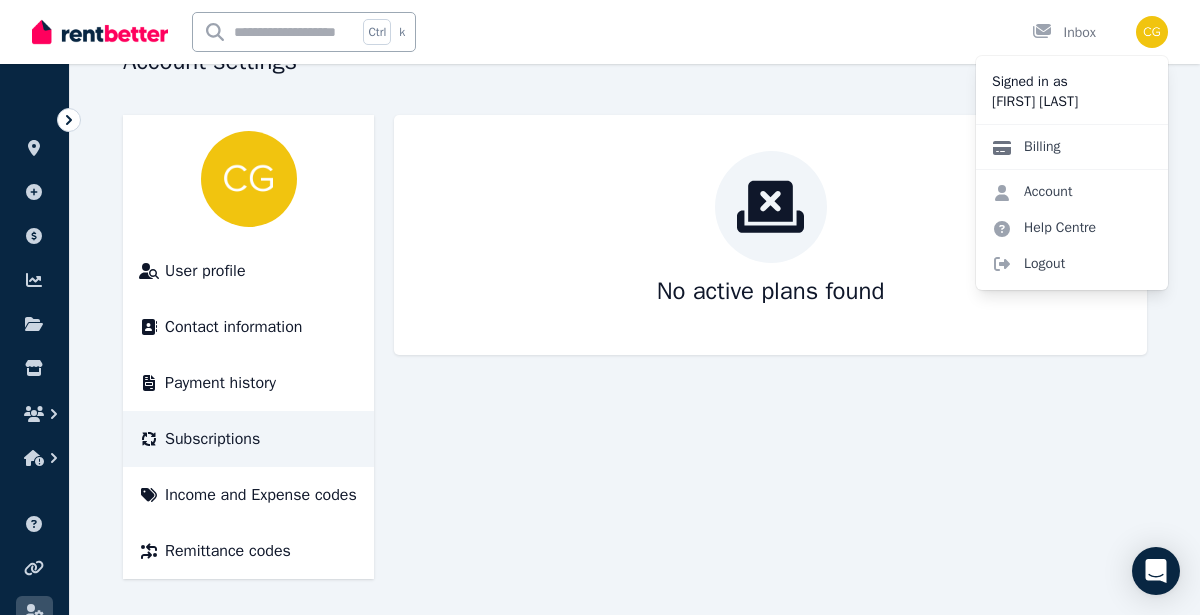 click on "Billing" at bounding box center [1026, 147] 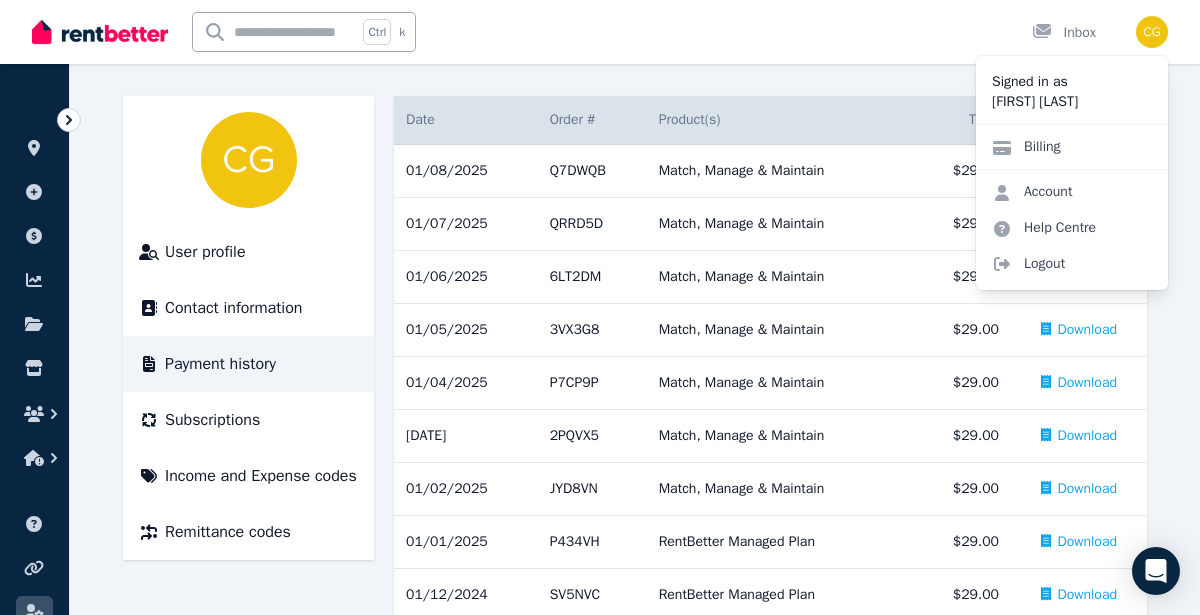 scroll, scrollTop: 0, scrollLeft: 0, axis: both 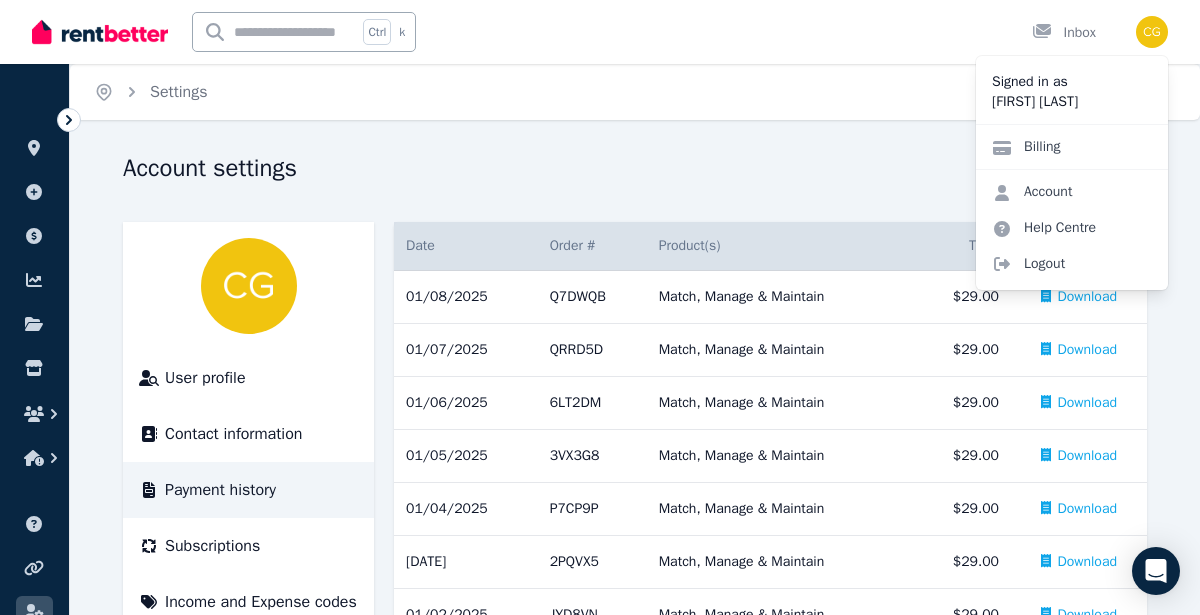 click on "Account settings" at bounding box center (629, 171) 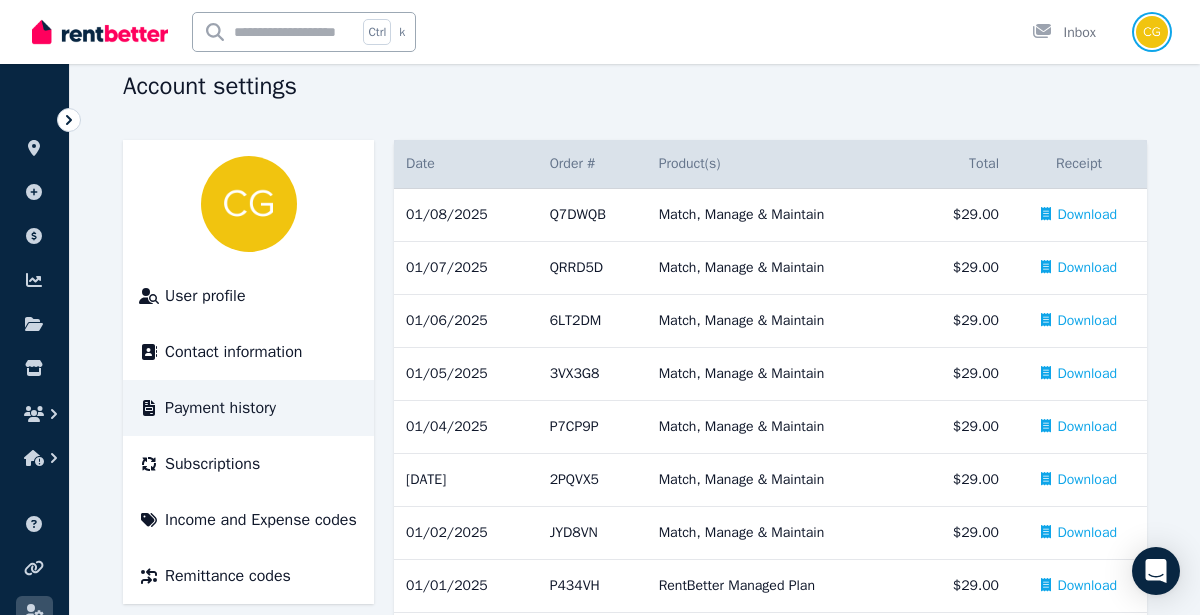 scroll, scrollTop: 81, scrollLeft: 0, axis: vertical 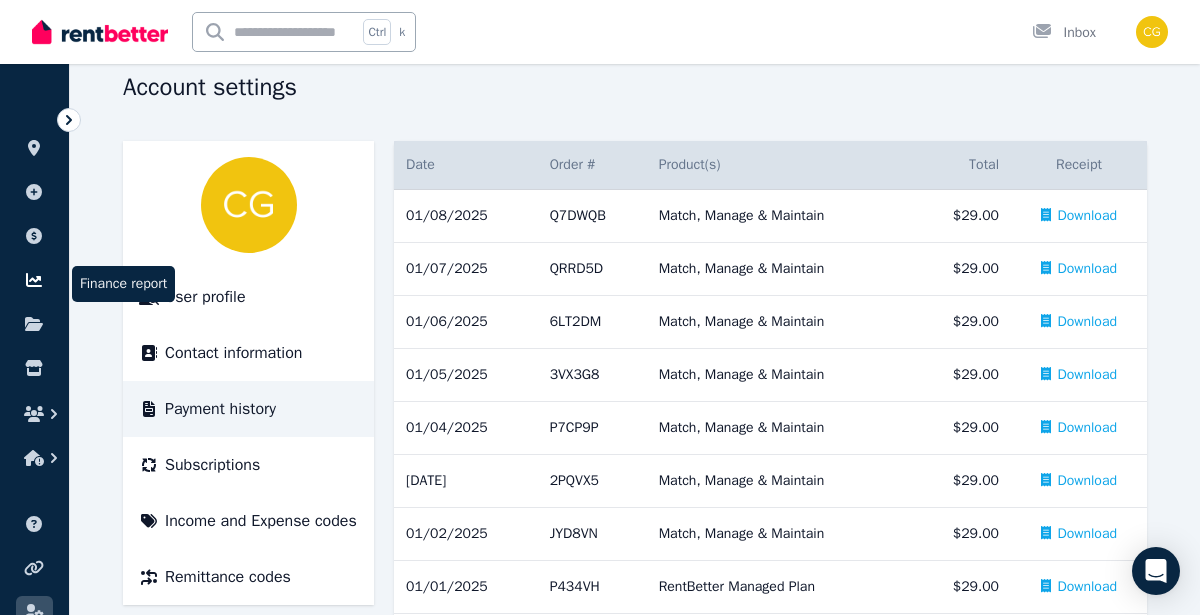 click at bounding box center (34, 280) 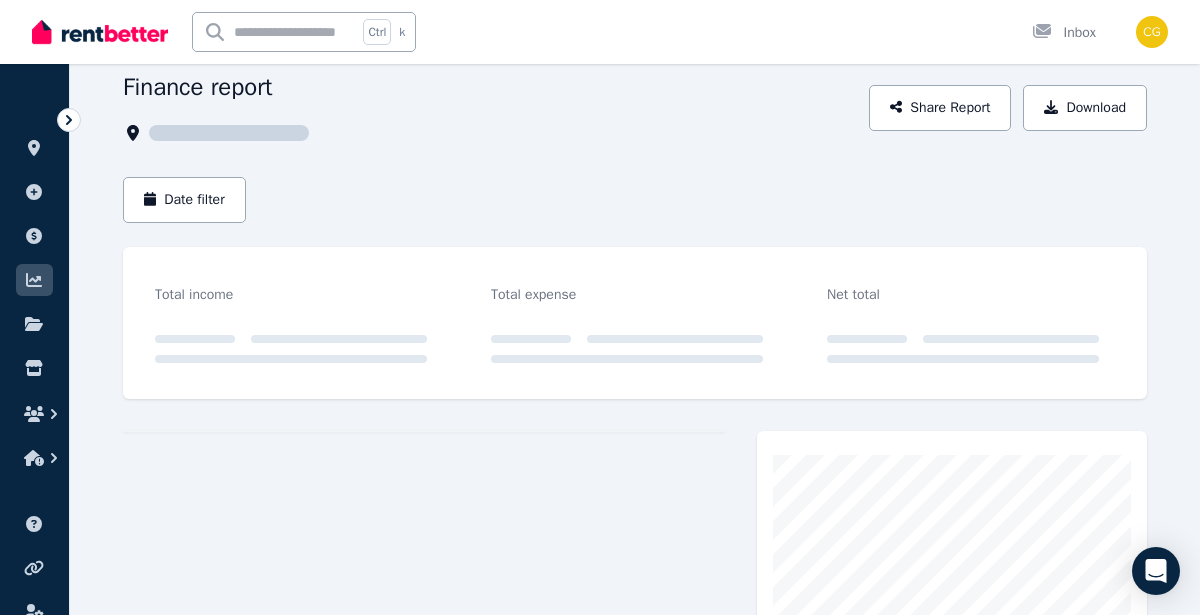 scroll, scrollTop: 0, scrollLeft: 0, axis: both 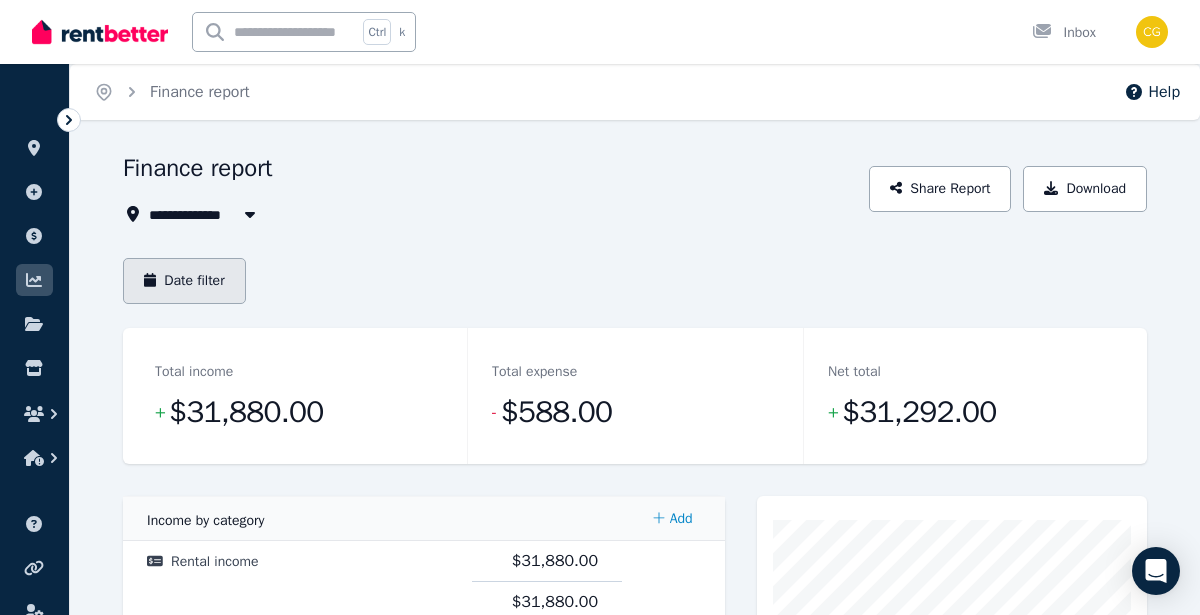 click on "Date filter" at bounding box center [184, 281] 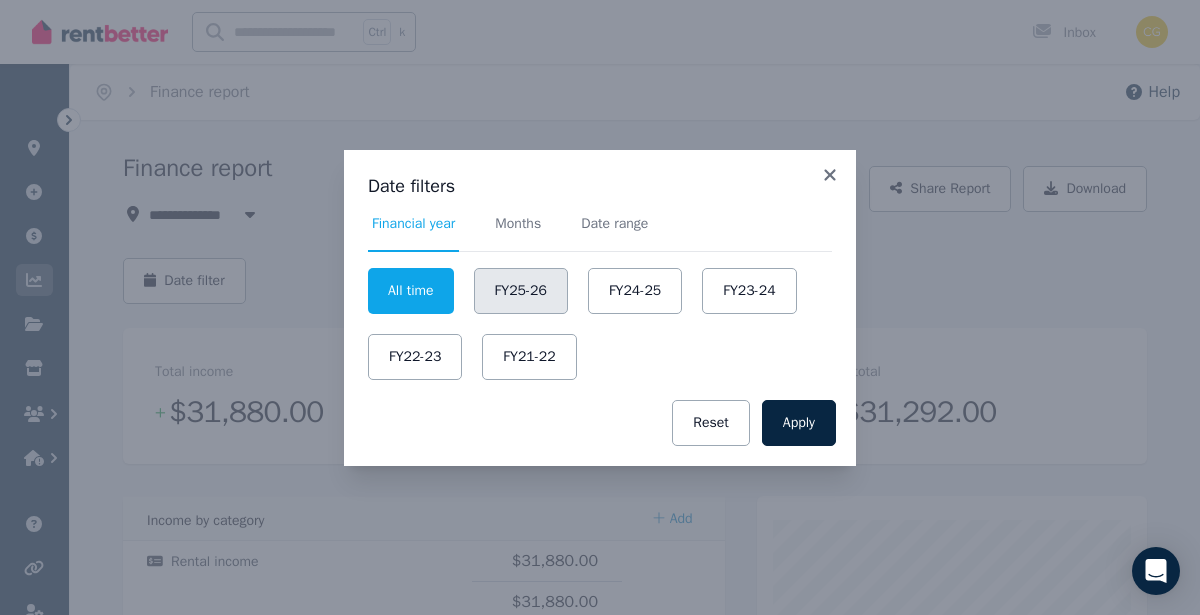 click on "FY25-26" at bounding box center [521, 291] 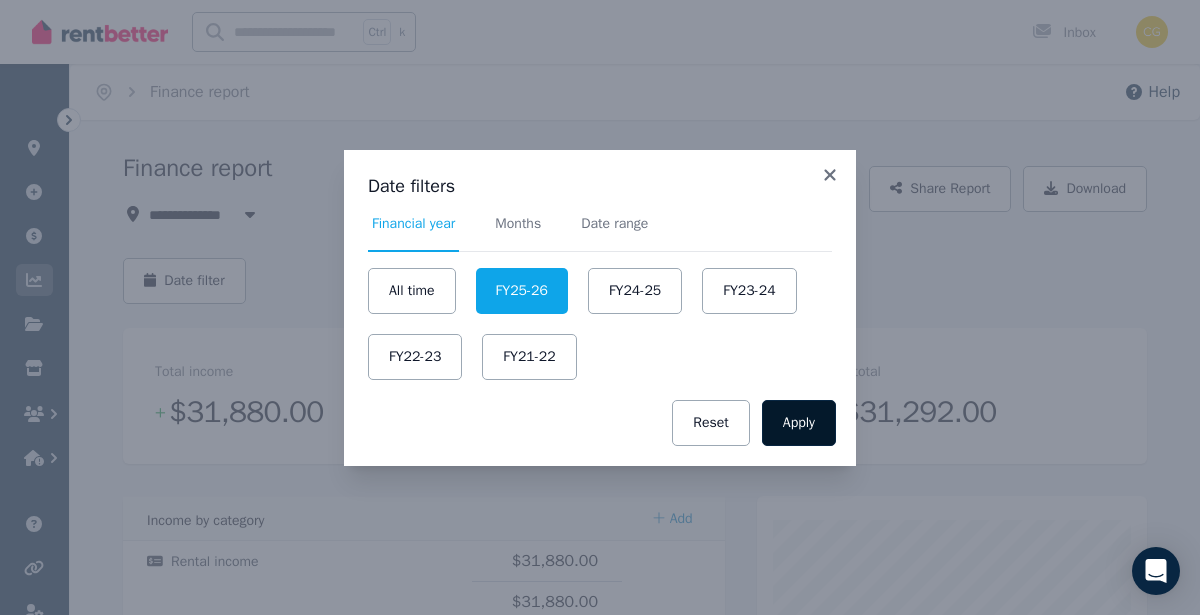 click on "Apply" at bounding box center (799, 423) 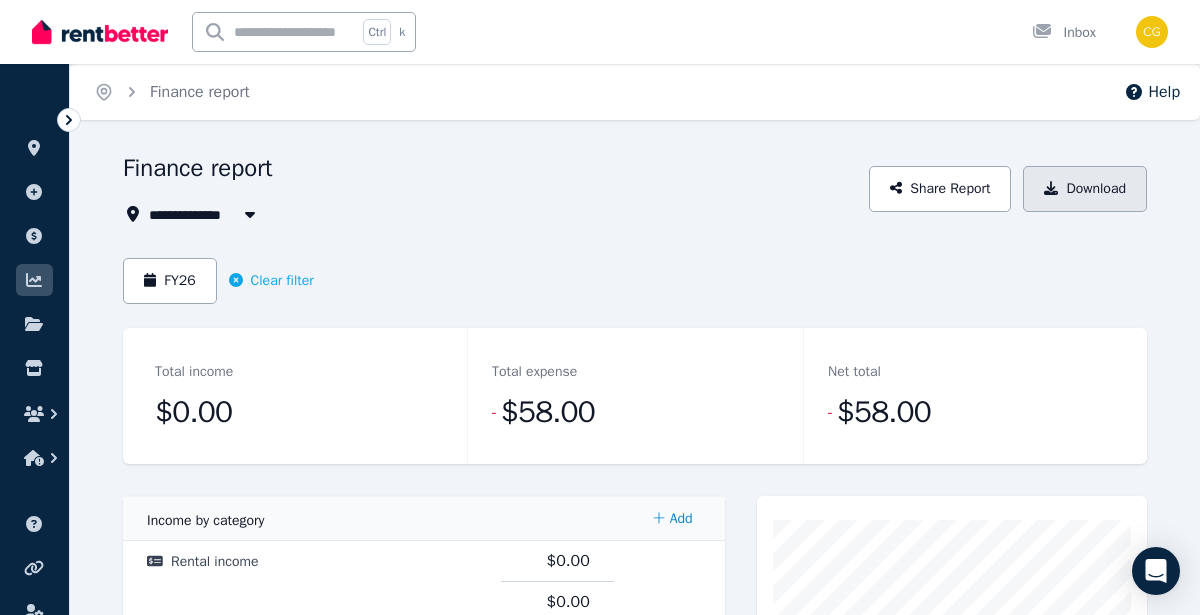 click 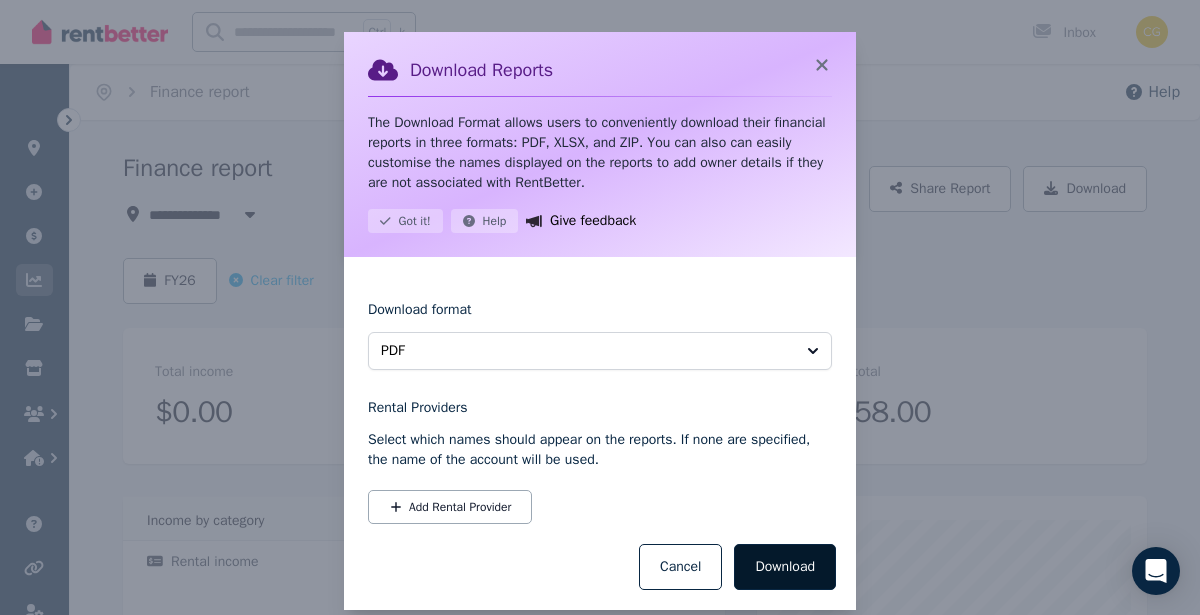 click on "Download" at bounding box center [785, 567] 